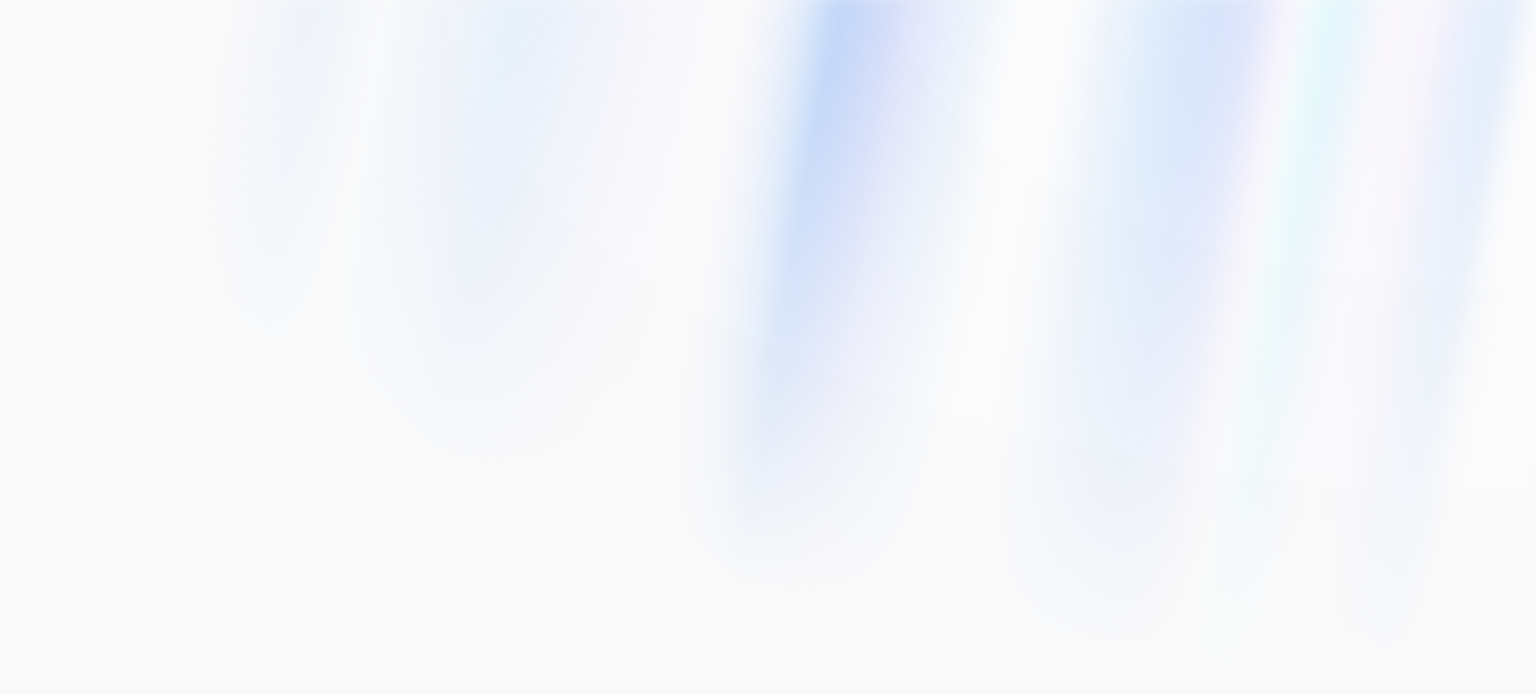 scroll, scrollTop: 0, scrollLeft: 0, axis: both 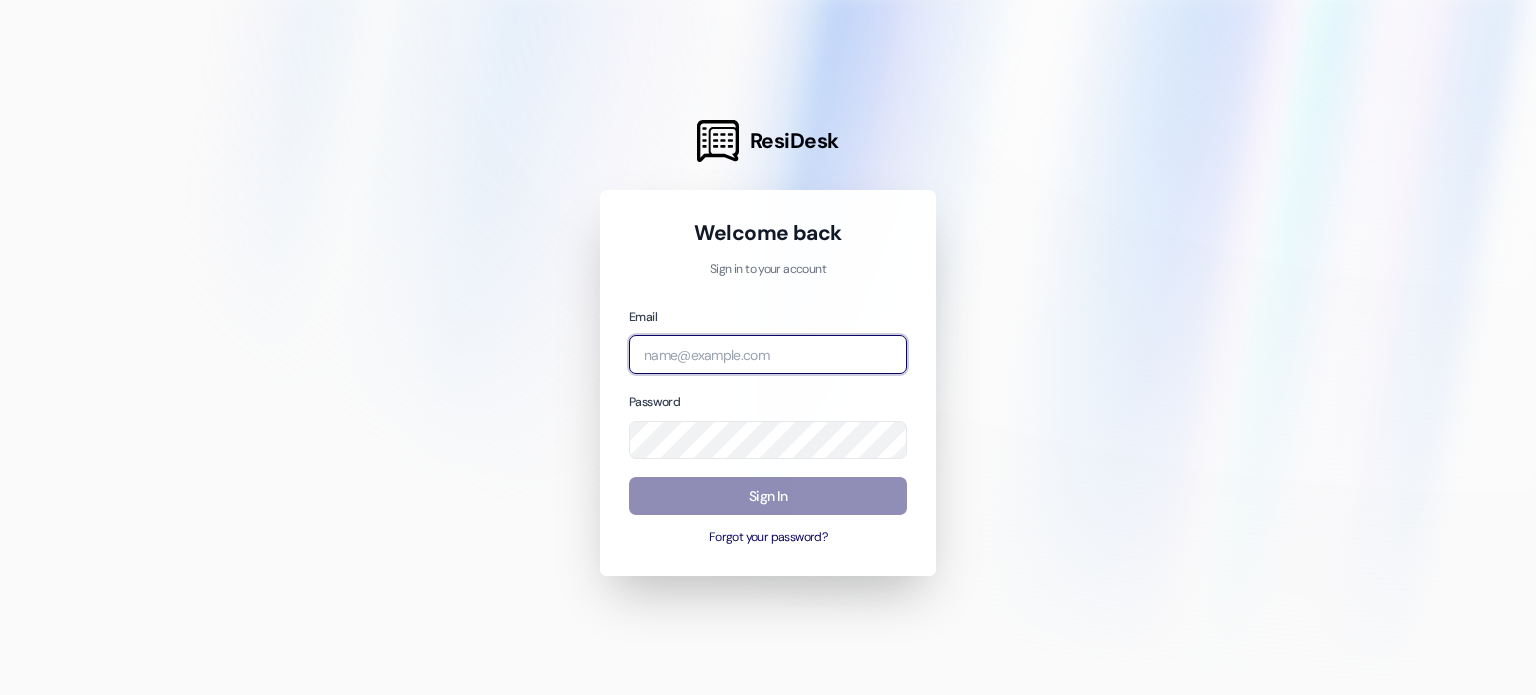 type on "[EMAIL]" 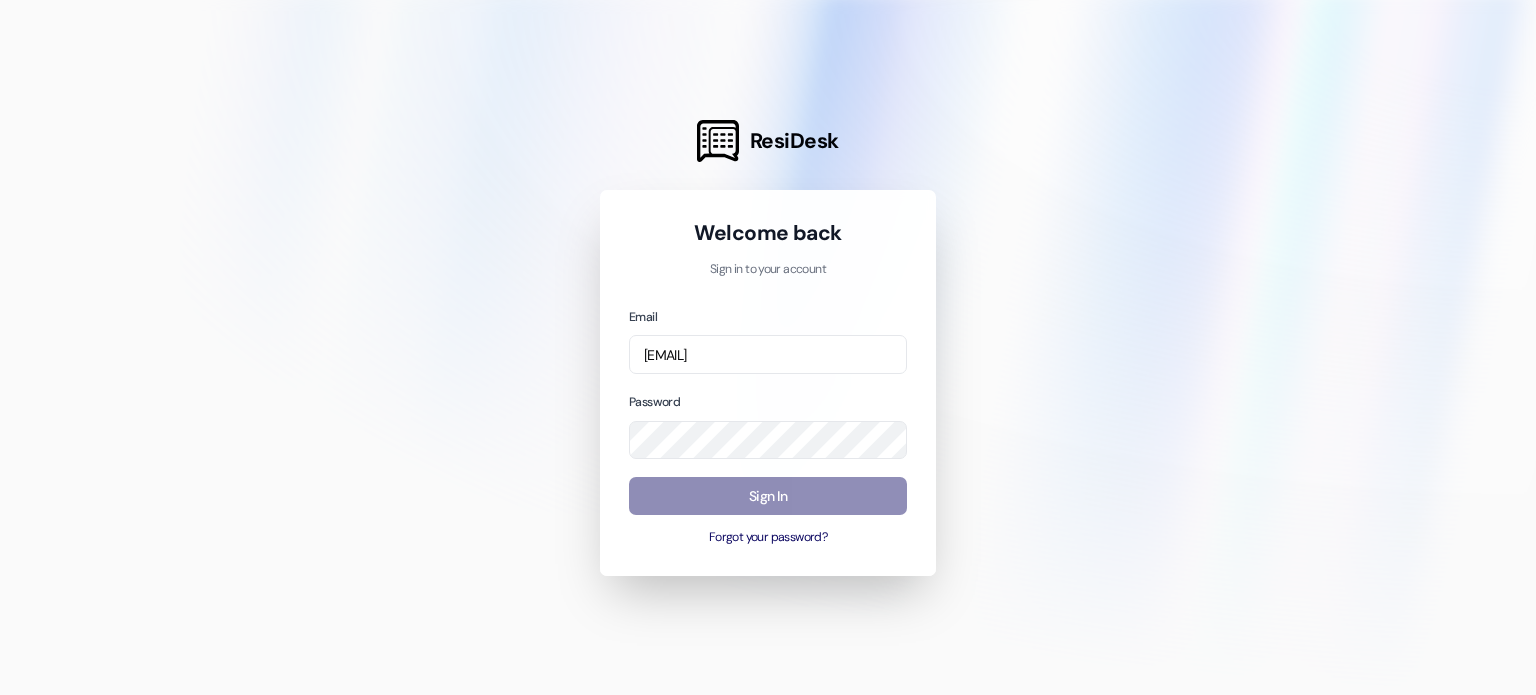 click on "Sign In" at bounding box center (768, 496) 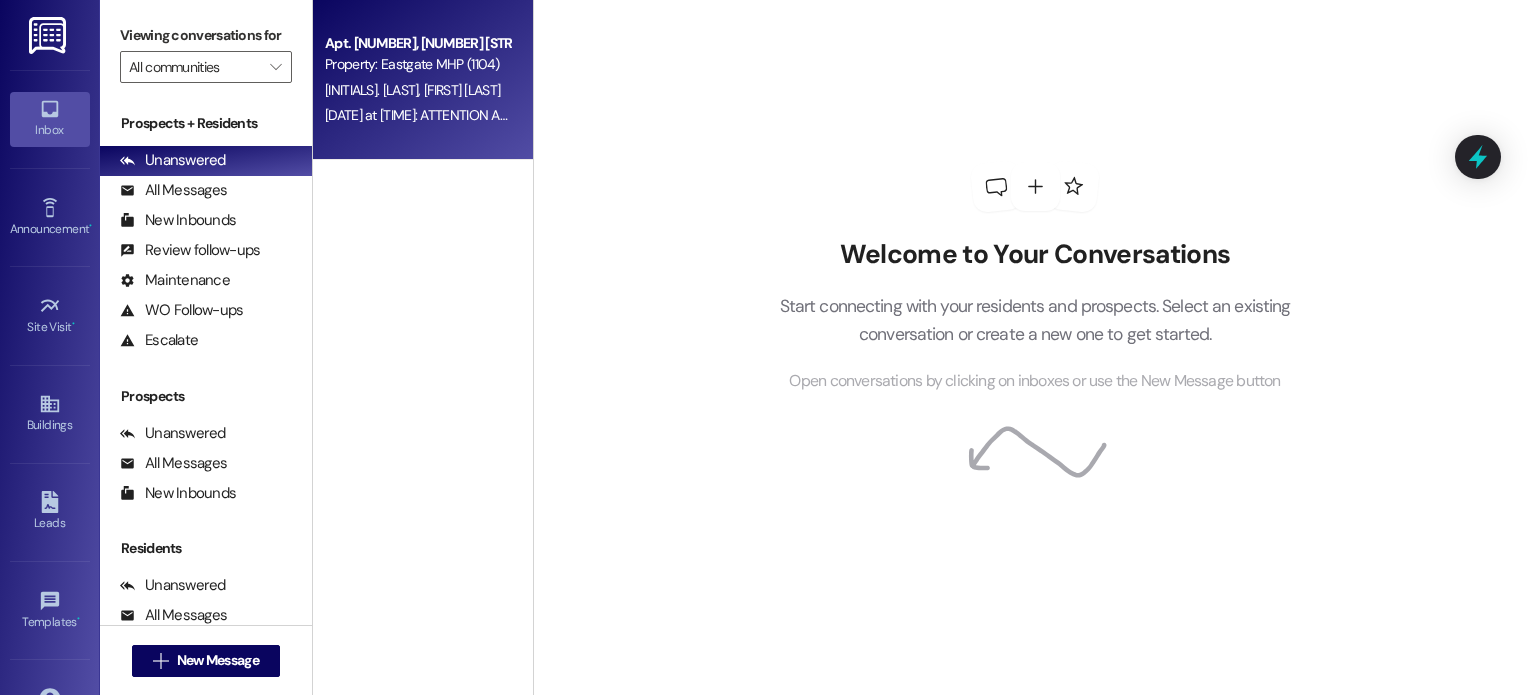 click on "[INITIALS]. [LAST] [INITIALS]. [LAST]" at bounding box center (417, 90) 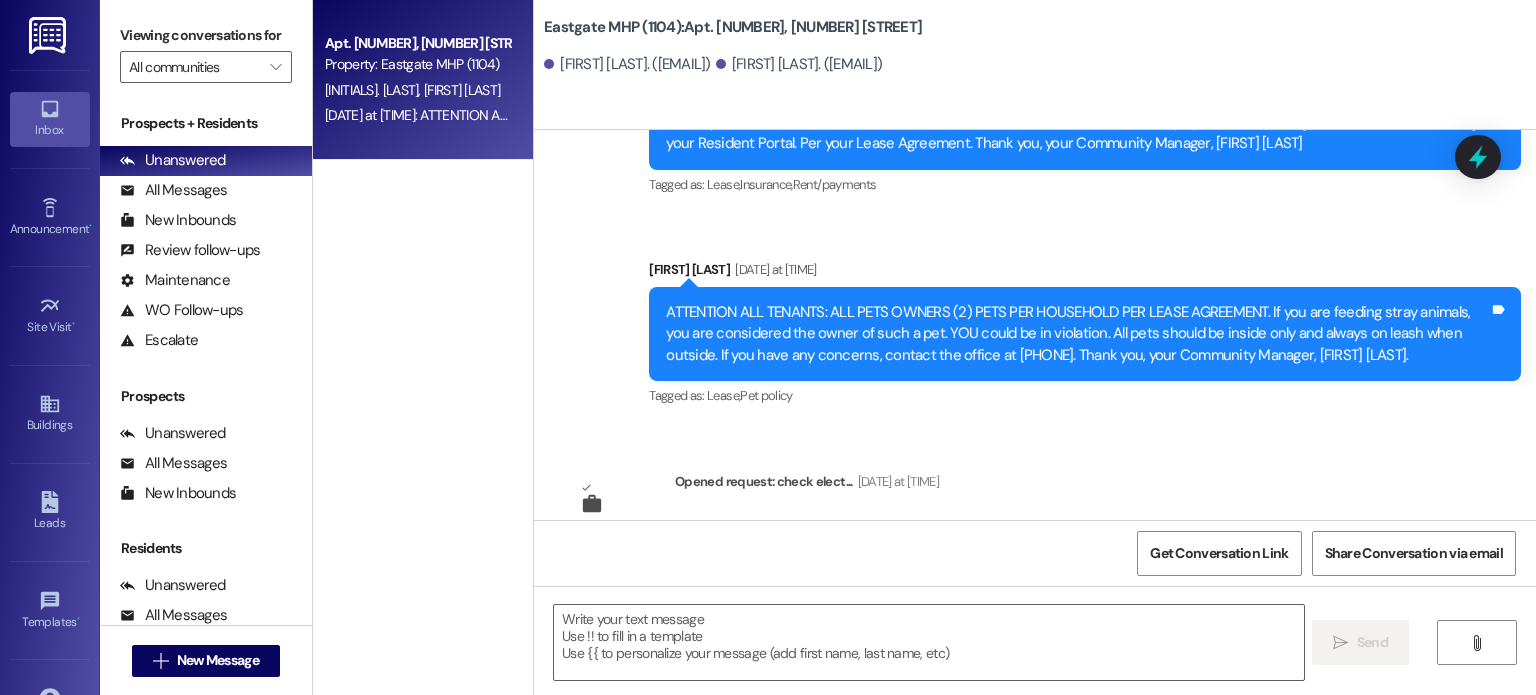 scroll, scrollTop: 1853, scrollLeft: 0, axis: vertical 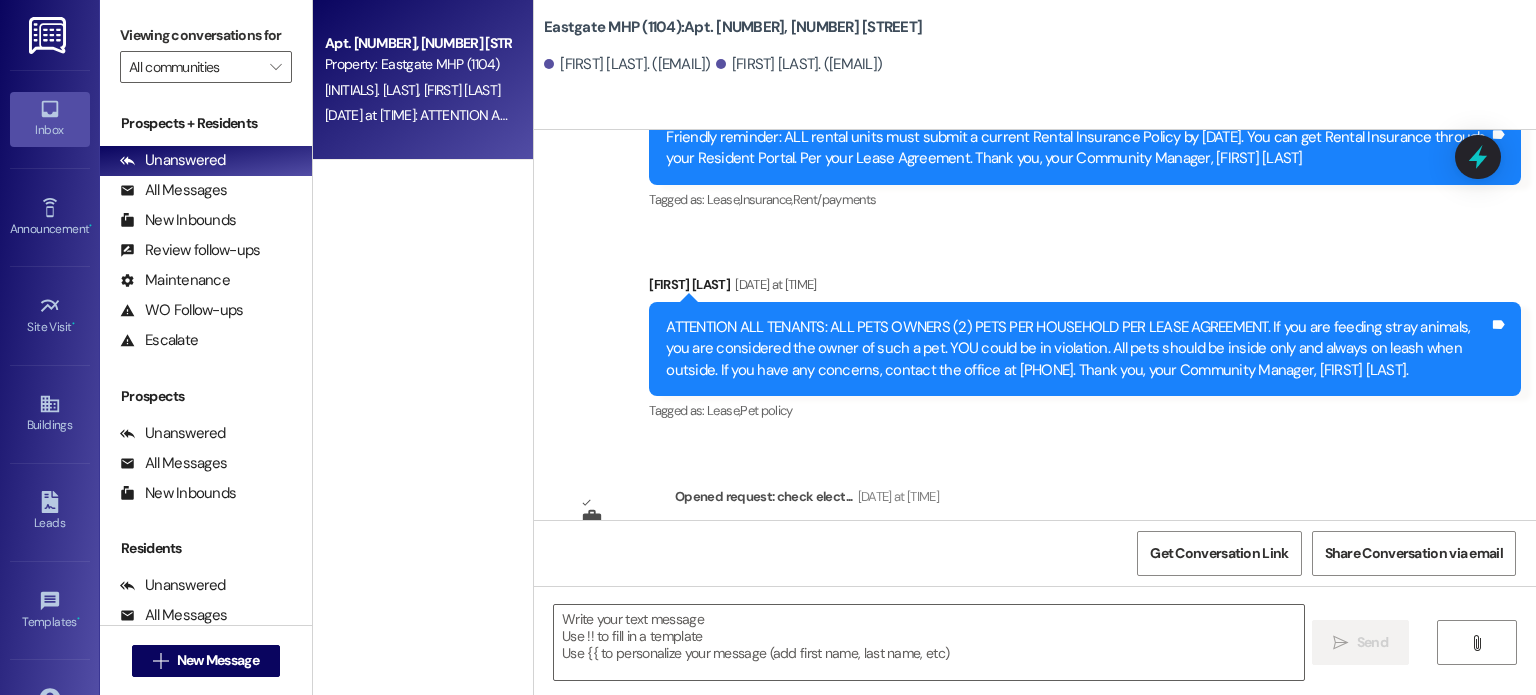click on "Announcement, sent via SMS [FIRST] [LAST] [DATE] at [TIME] Friendly Reminder: Please mow and weed-eat your lawns (4 sides). Trim up and clean your bushes and small trees to keep all unwanted vermin from making a home. Remove all unnecessary items not being used, any junk, trash, and/or any old furniture lying and hanging around. Code Compliance will be doing a drive-by next week. Let's do our part in making East Gate MHP a family-friendly place to live. Your Community Manager, [FIRST] [LAST] Tags and notes Tagged as:   Maintenance ,  Click to highlight conversations about Maintenance Access ,  Click to highlight conversations about Access Gate code ,  Click to highlight conversations about Gate code Praise ,  Click to highlight conversations about Praise Safety & security ,  Click to highlight conversations about Safety & security Cleanliness Click to highlight conversations about Cleanliness Announcement, sent via SMS [TIME] [FIRST] [LAST] [DATE] at [TIME] Tags and notes Tagged as:   Lease ,  [TIME]" at bounding box center [1035, 35] 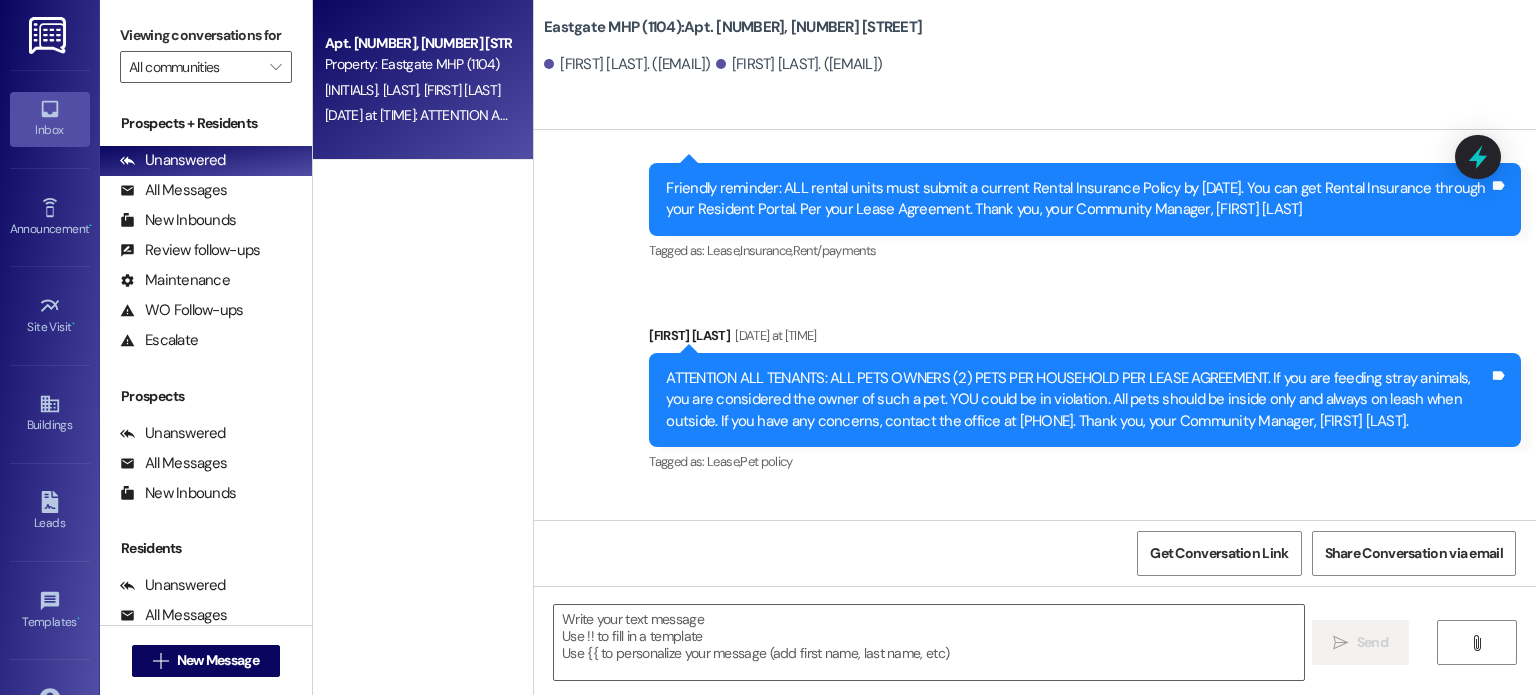 scroll, scrollTop: 1773, scrollLeft: 0, axis: vertical 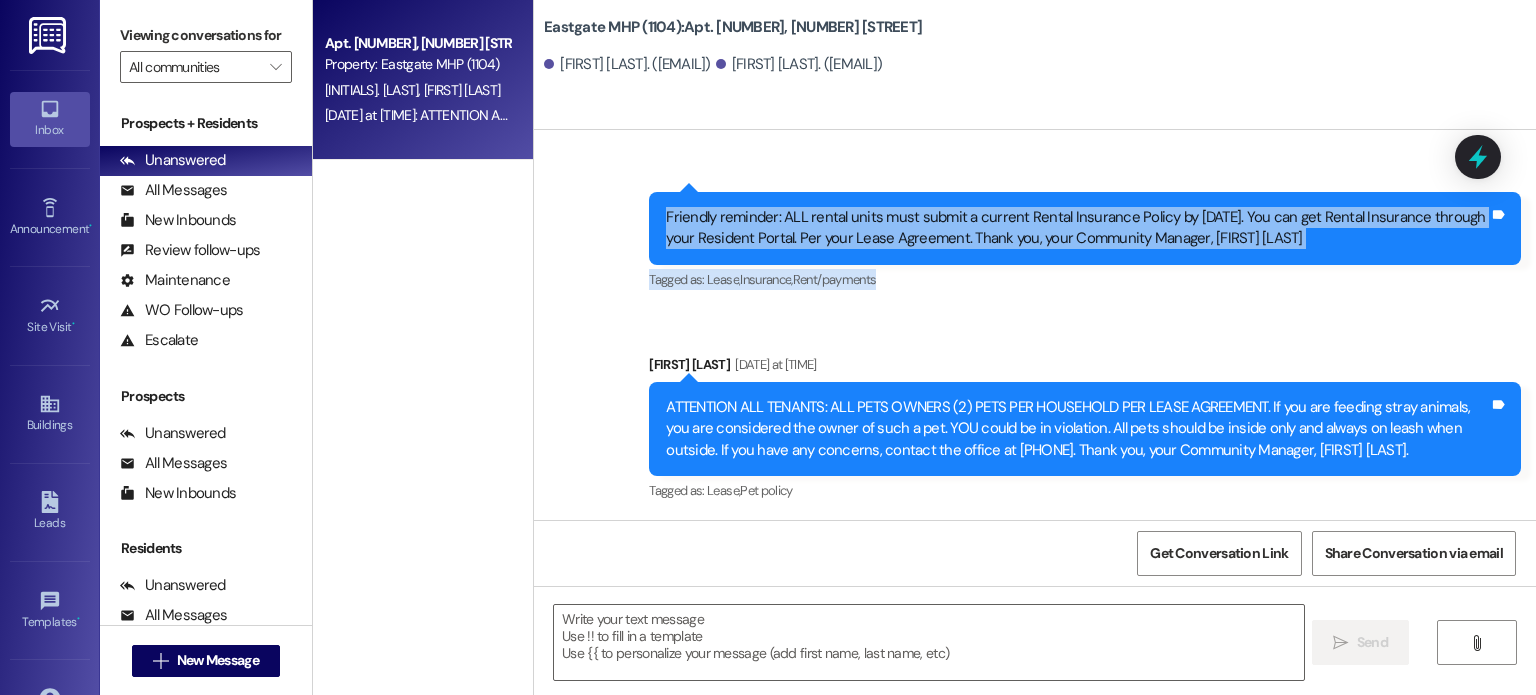 drag, startPoint x: 657, startPoint y: 212, endPoint x: 1386, endPoint y: 266, distance: 730.99725 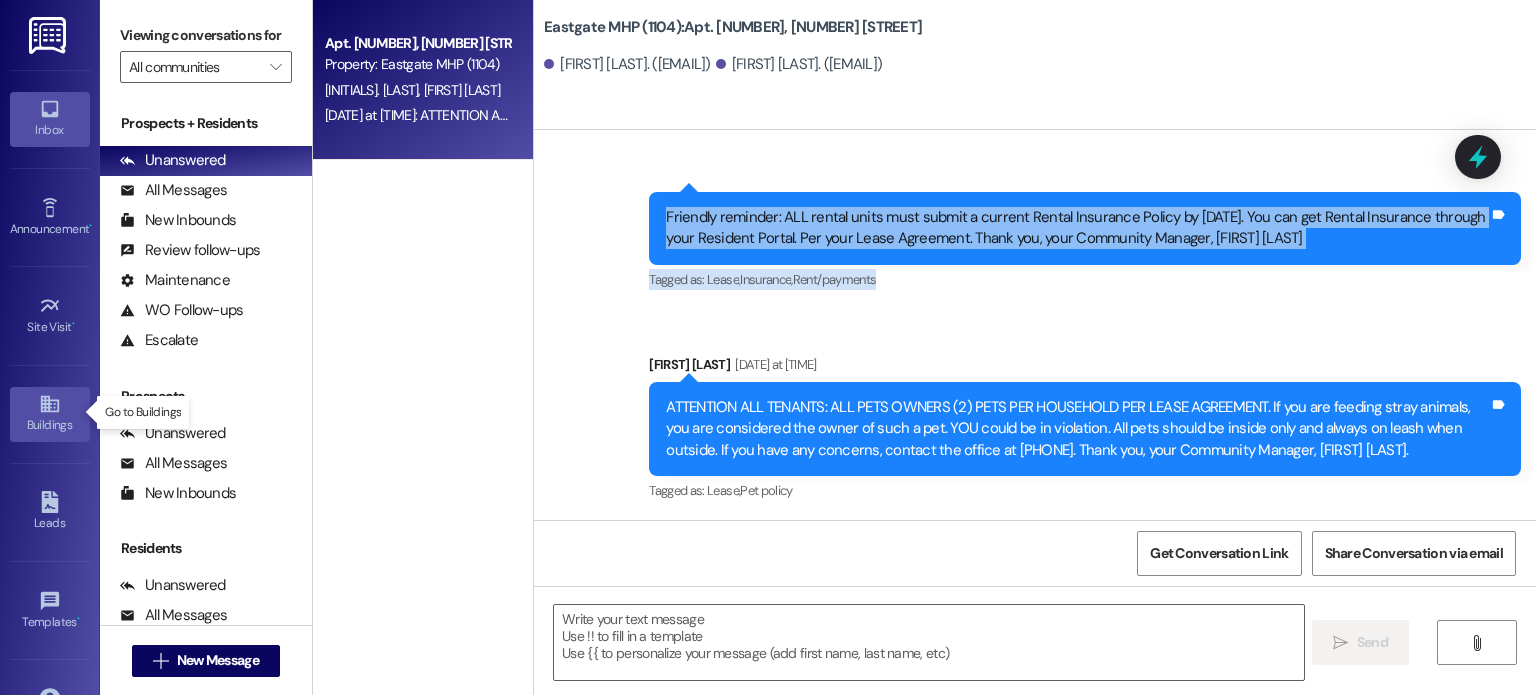 click 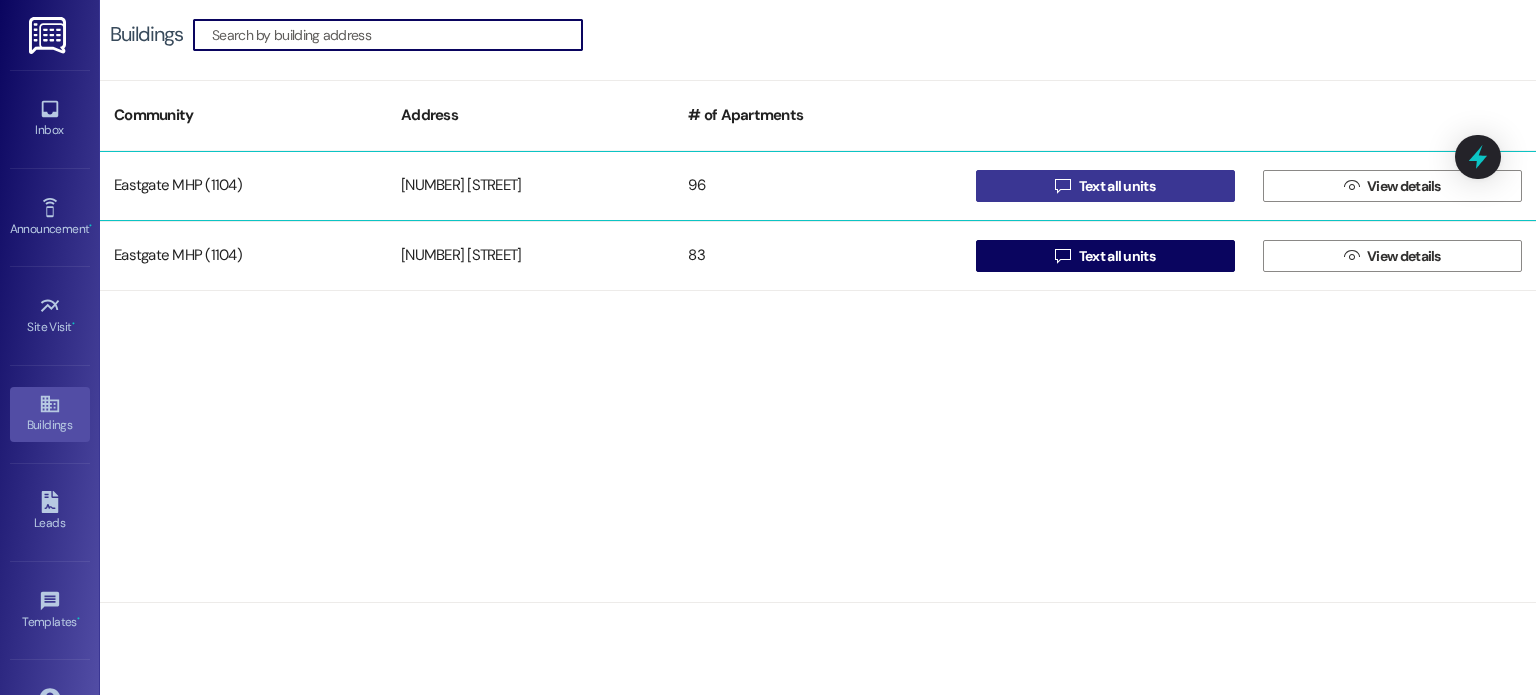 click on "Text all units" at bounding box center (1117, 186) 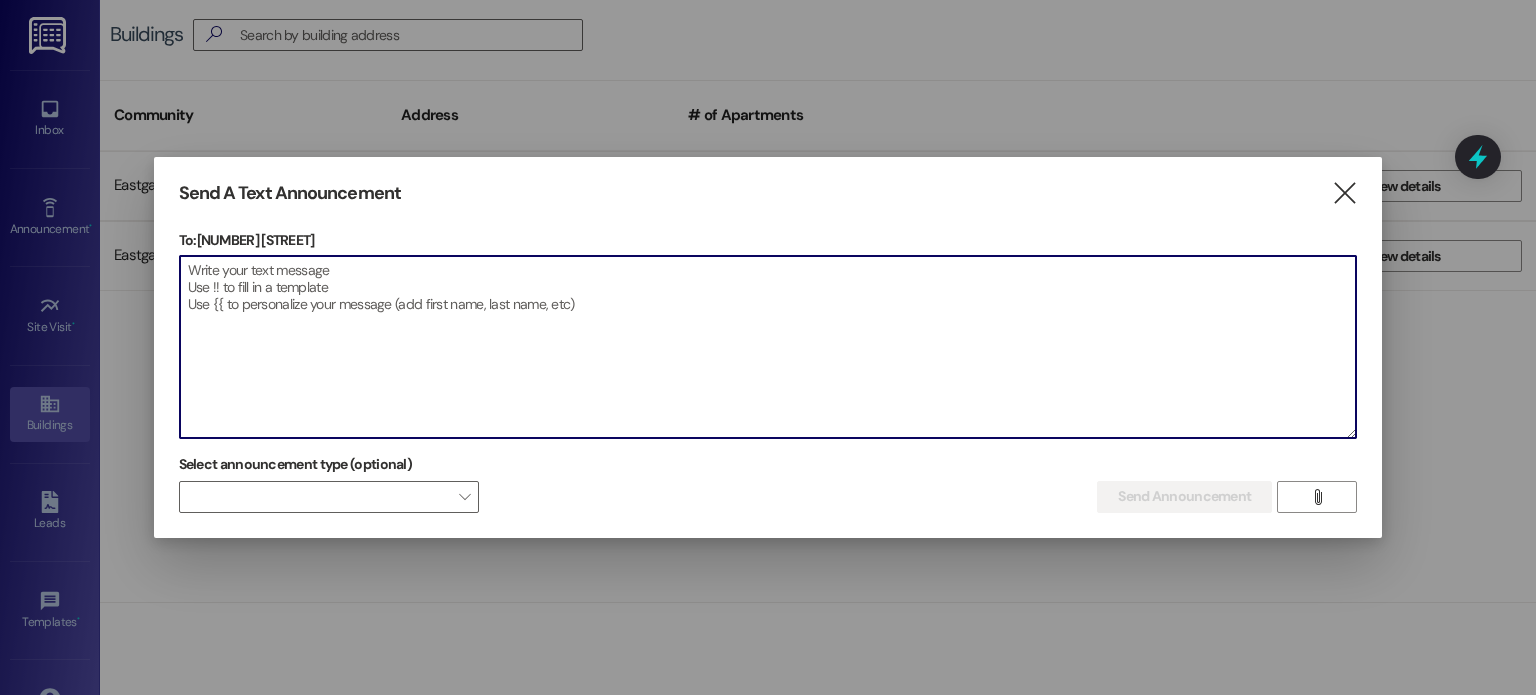 click at bounding box center [768, 347] 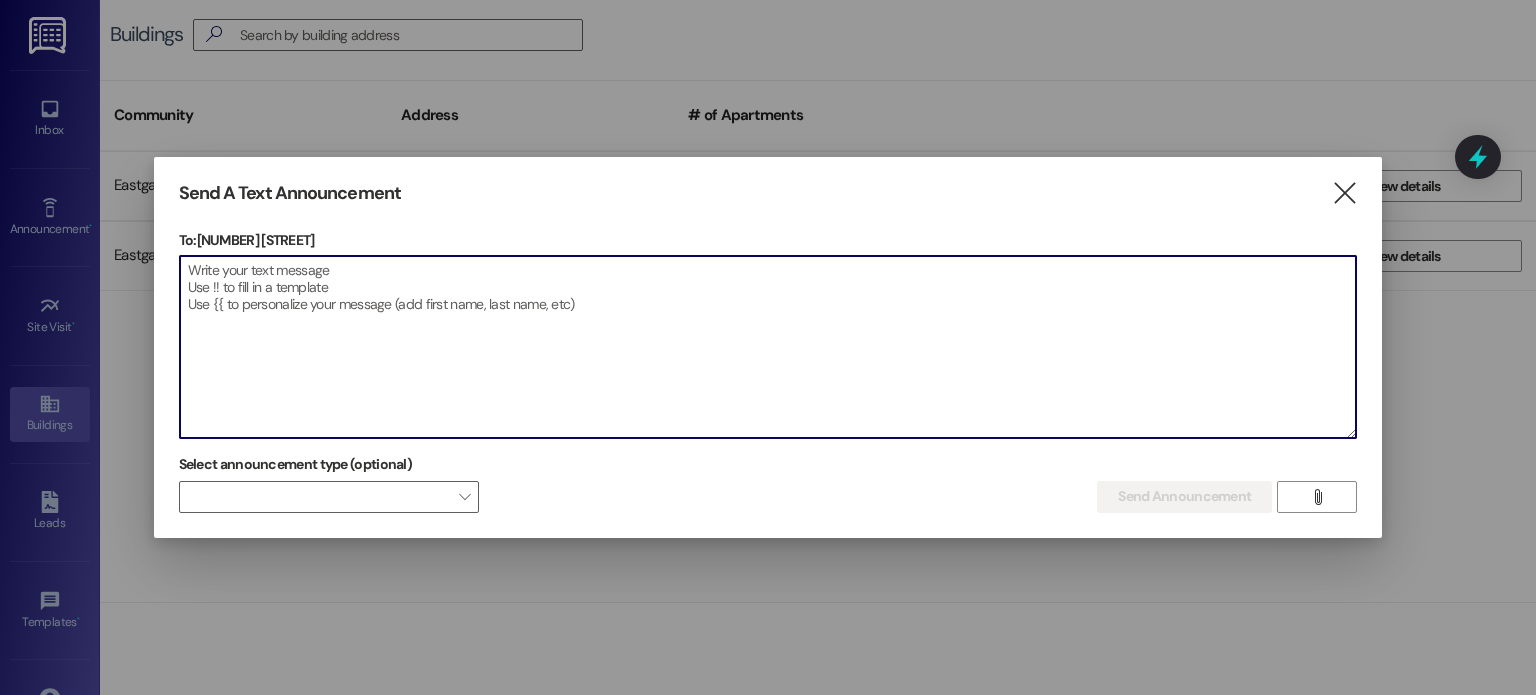 click at bounding box center (768, 347) 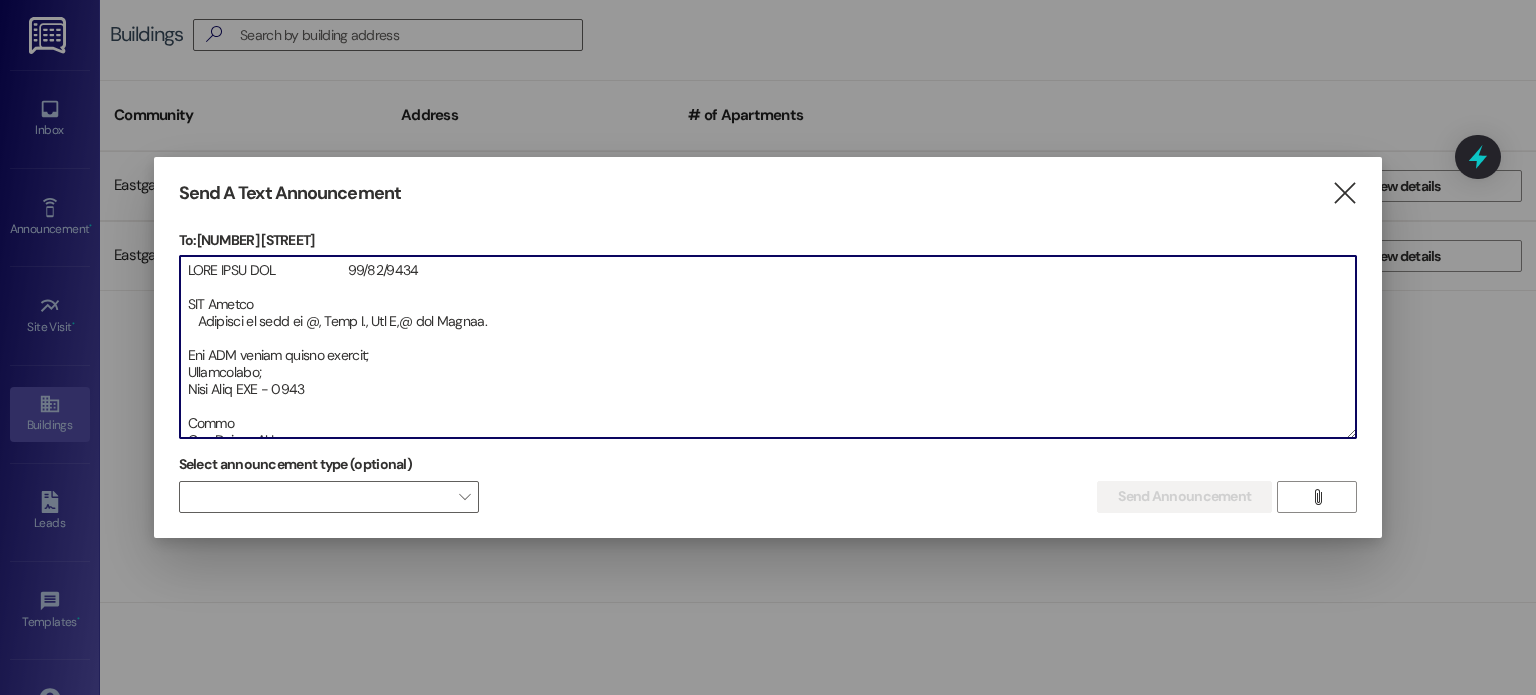 scroll, scrollTop: 673, scrollLeft: 0, axis: vertical 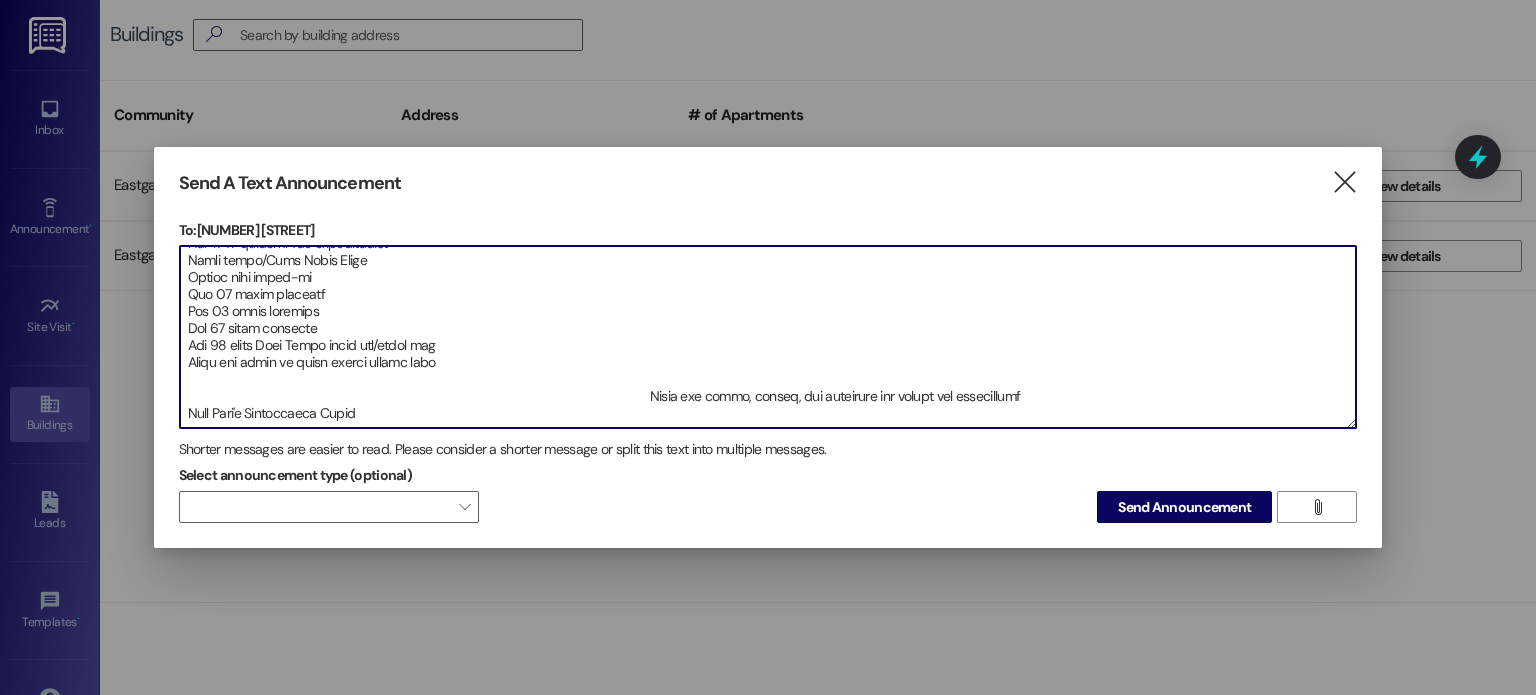 click at bounding box center (768, 337) 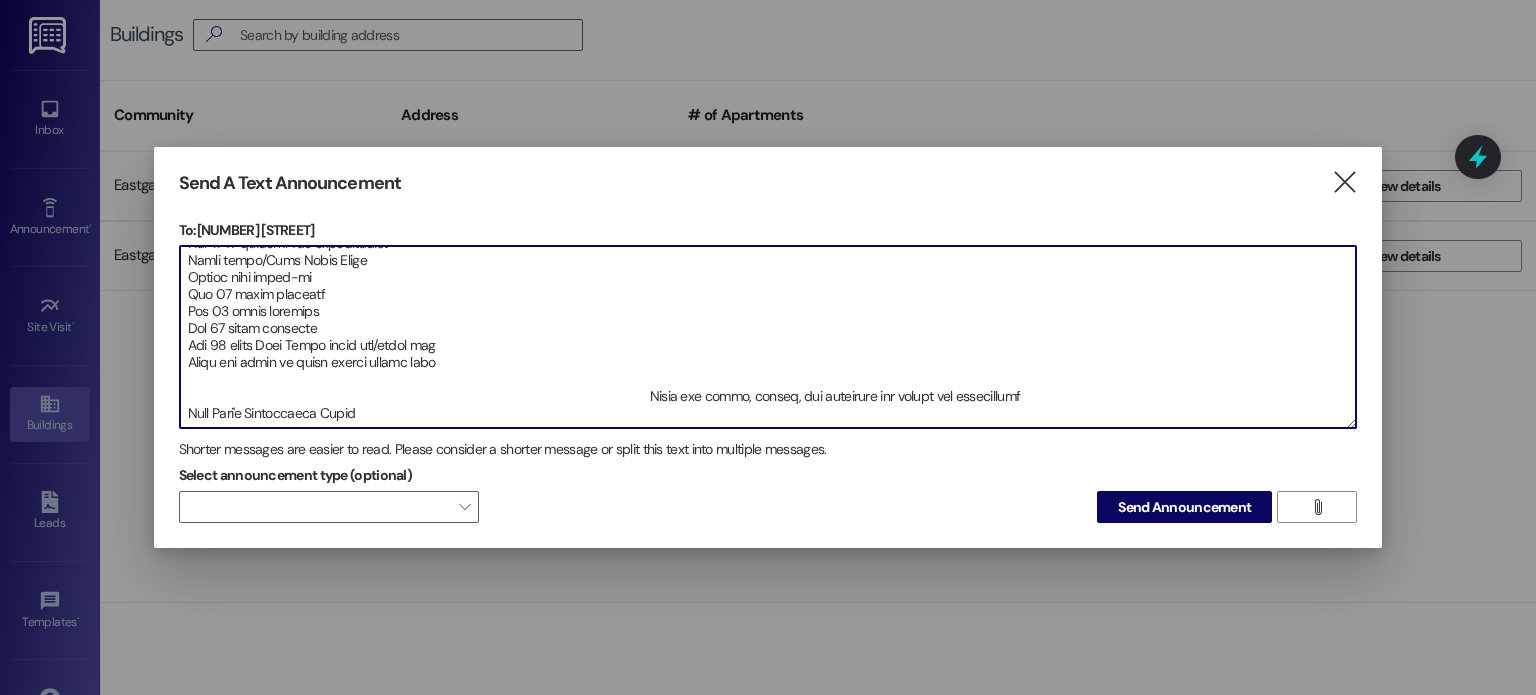 scroll, scrollTop: 0, scrollLeft: 0, axis: both 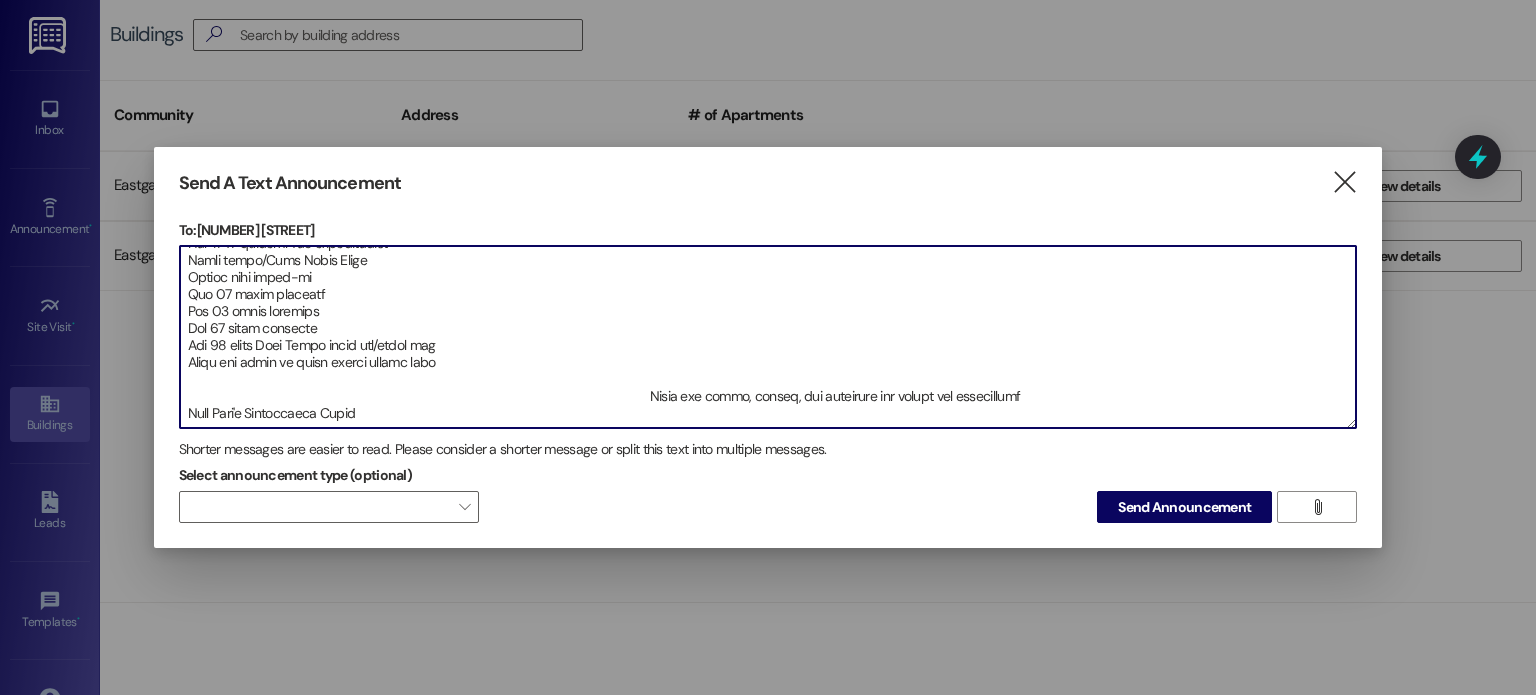 drag, startPoint x: 190, startPoint y: 257, endPoint x: 459, endPoint y: 420, distance: 314.5314 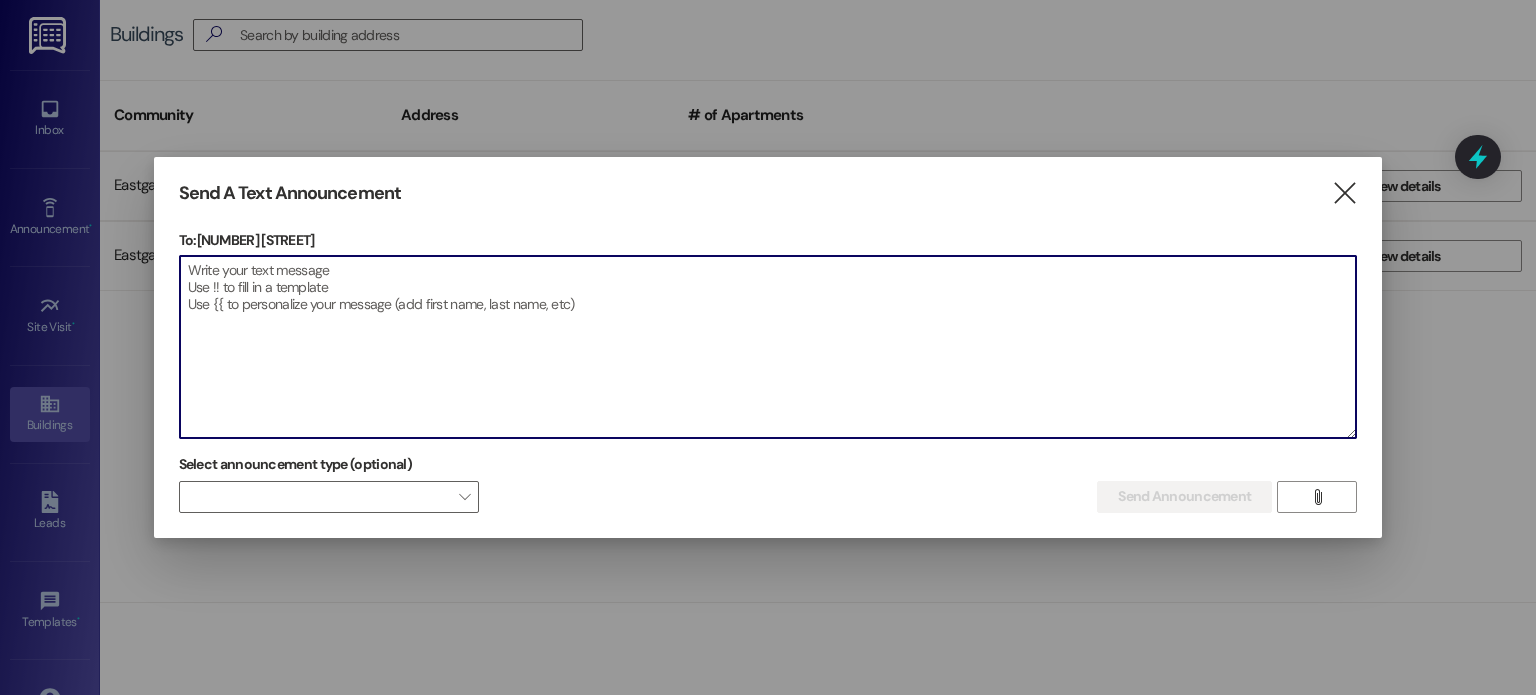 scroll, scrollTop: 0, scrollLeft: 0, axis: both 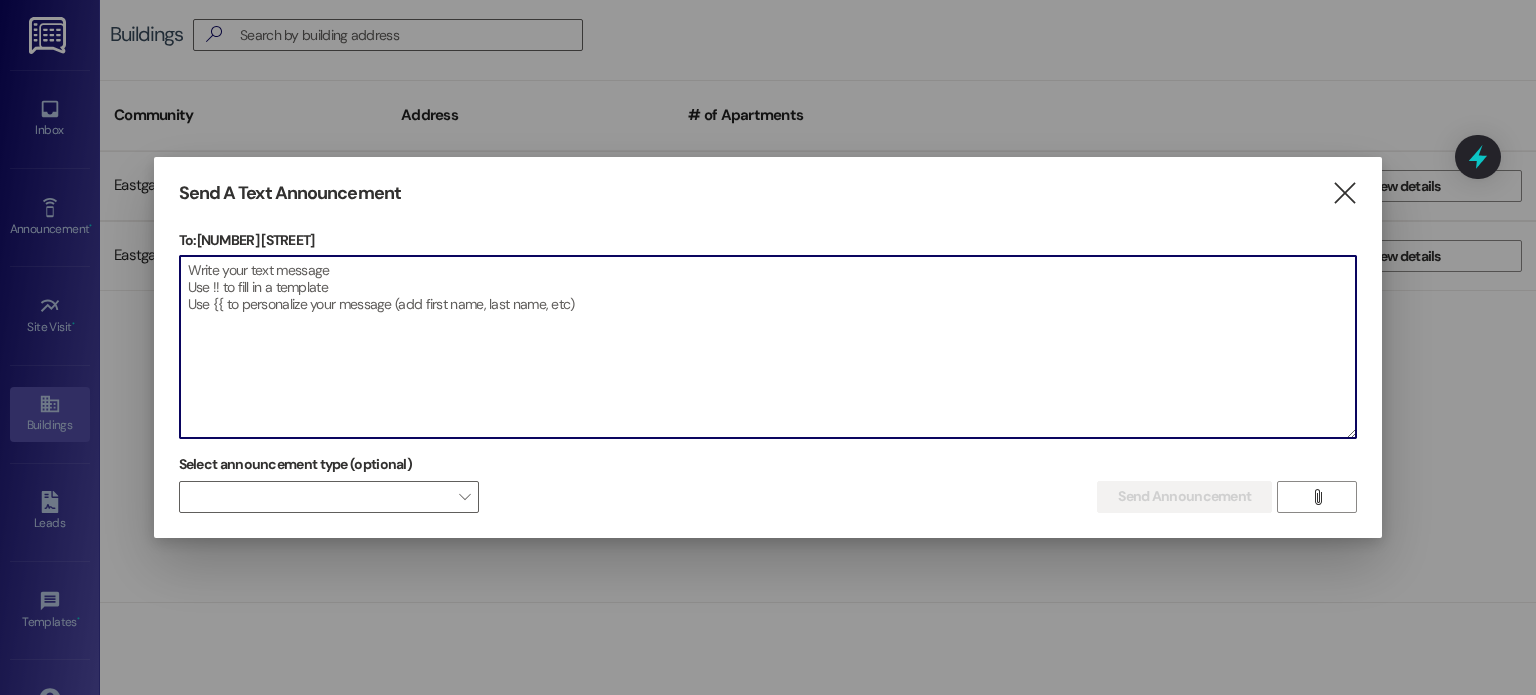 click at bounding box center [768, 252] 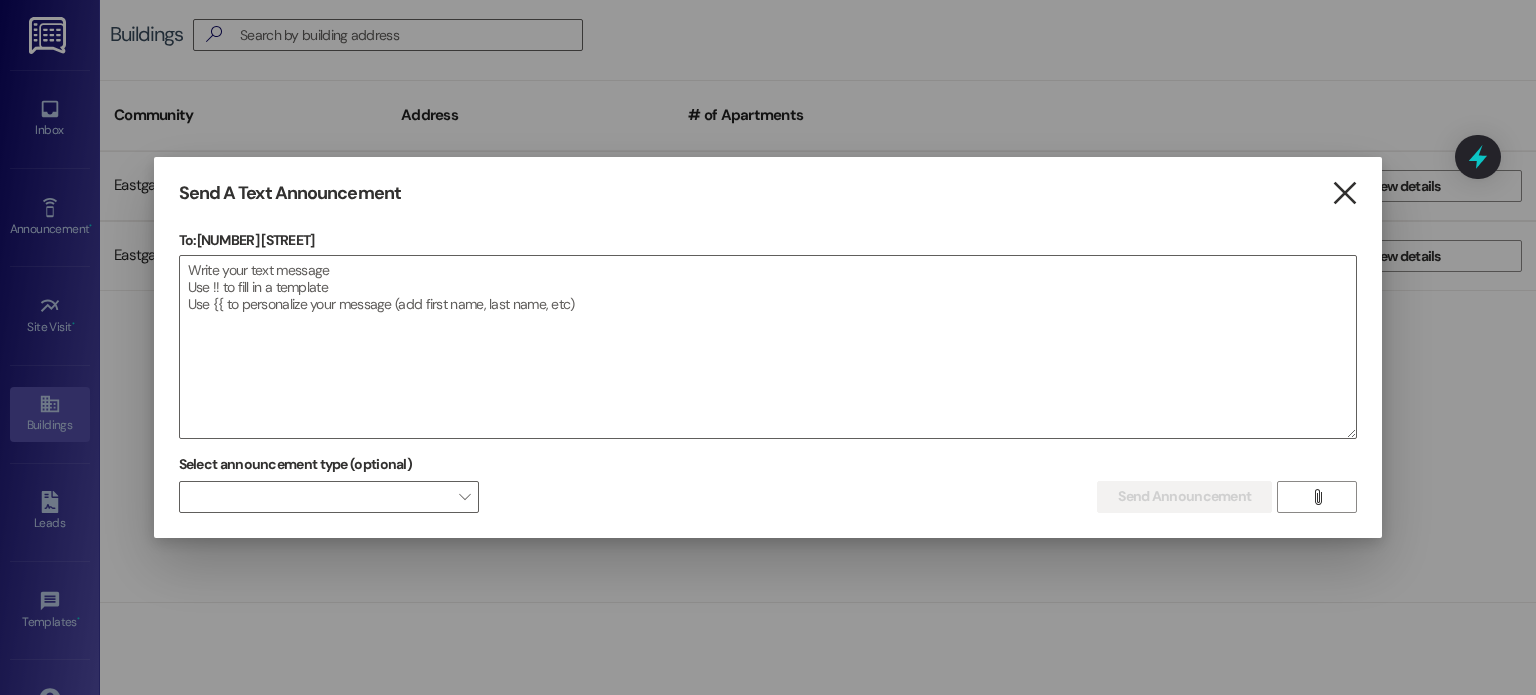 click on "" at bounding box center (1344, 193) 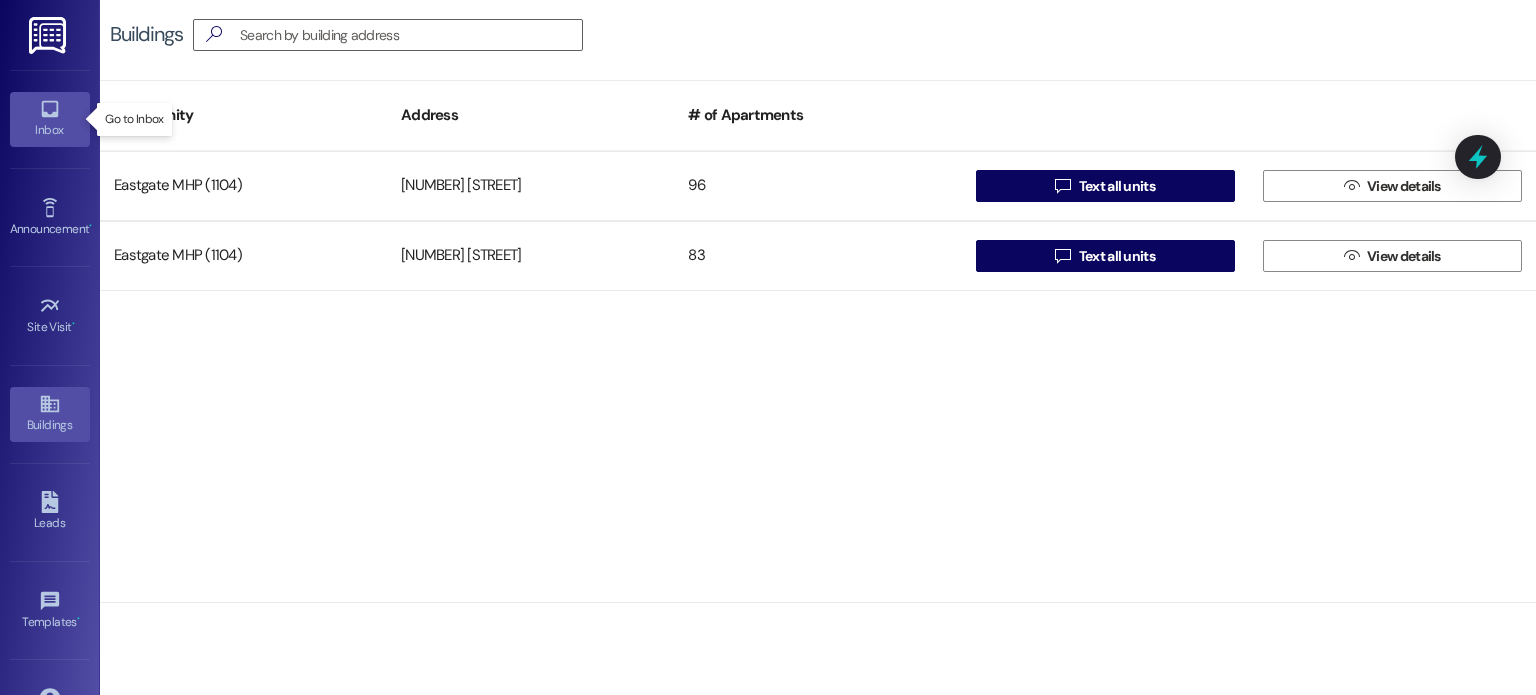 click 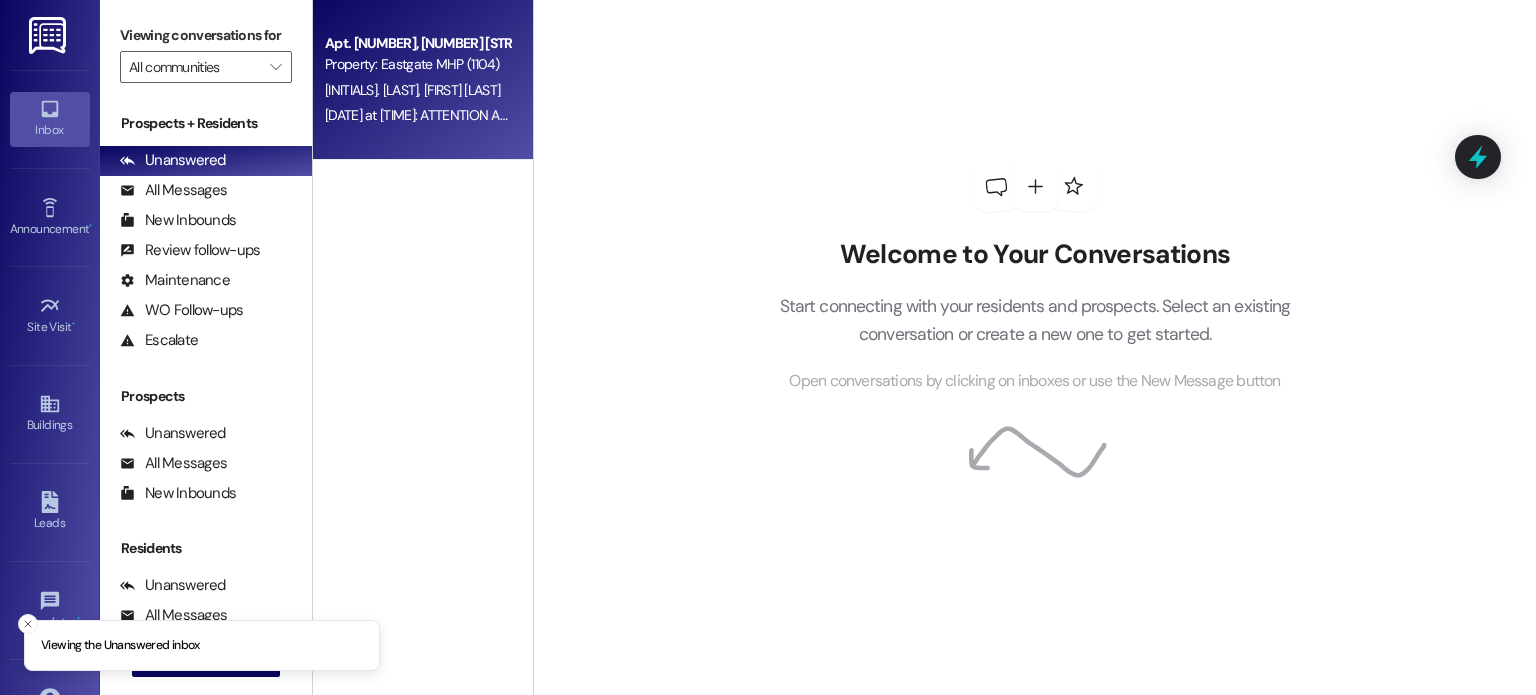 click on "[FIRST] [LAST]" at bounding box center [462, 90] 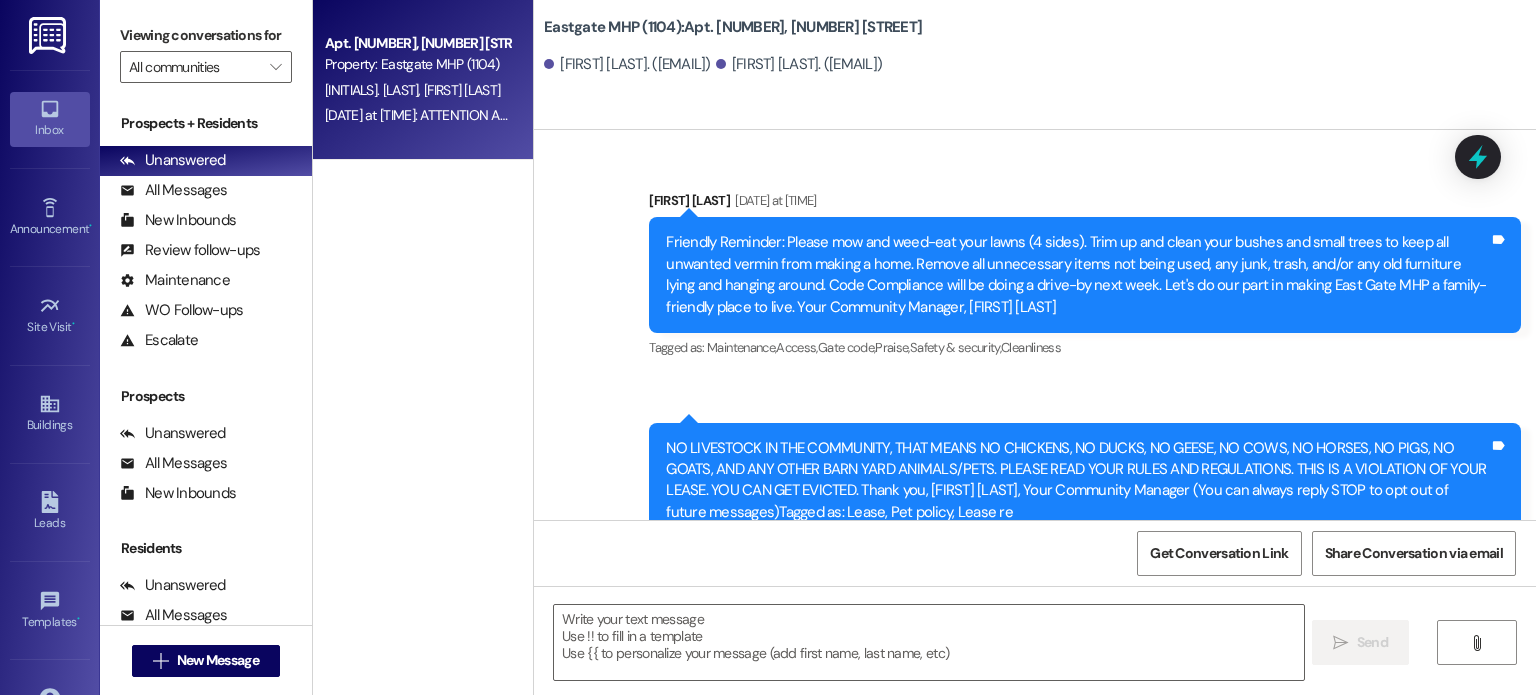 scroll, scrollTop: 1341, scrollLeft: 0, axis: vertical 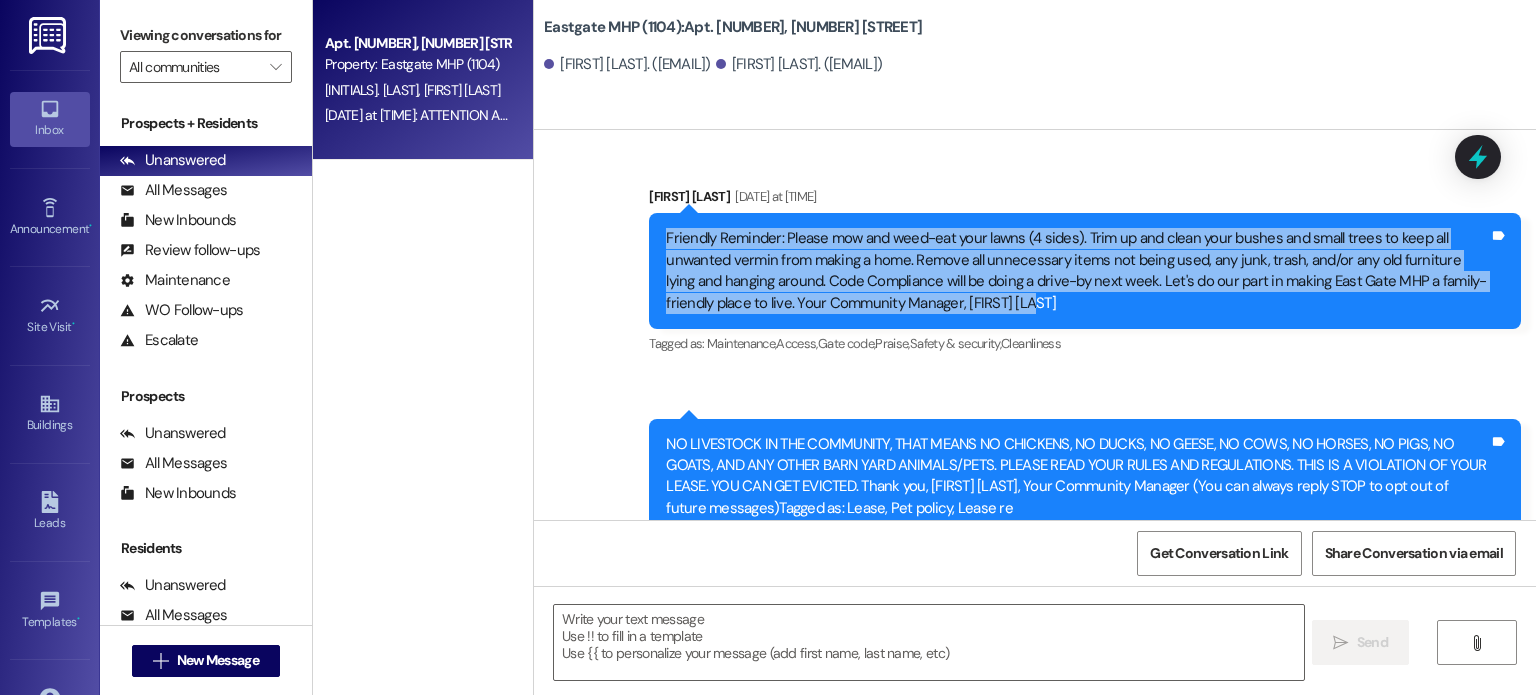 drag, startPoint x: 662, startPoint y: 234, endPoint x: 1048, endPoint y: 315, distance: 394.40714 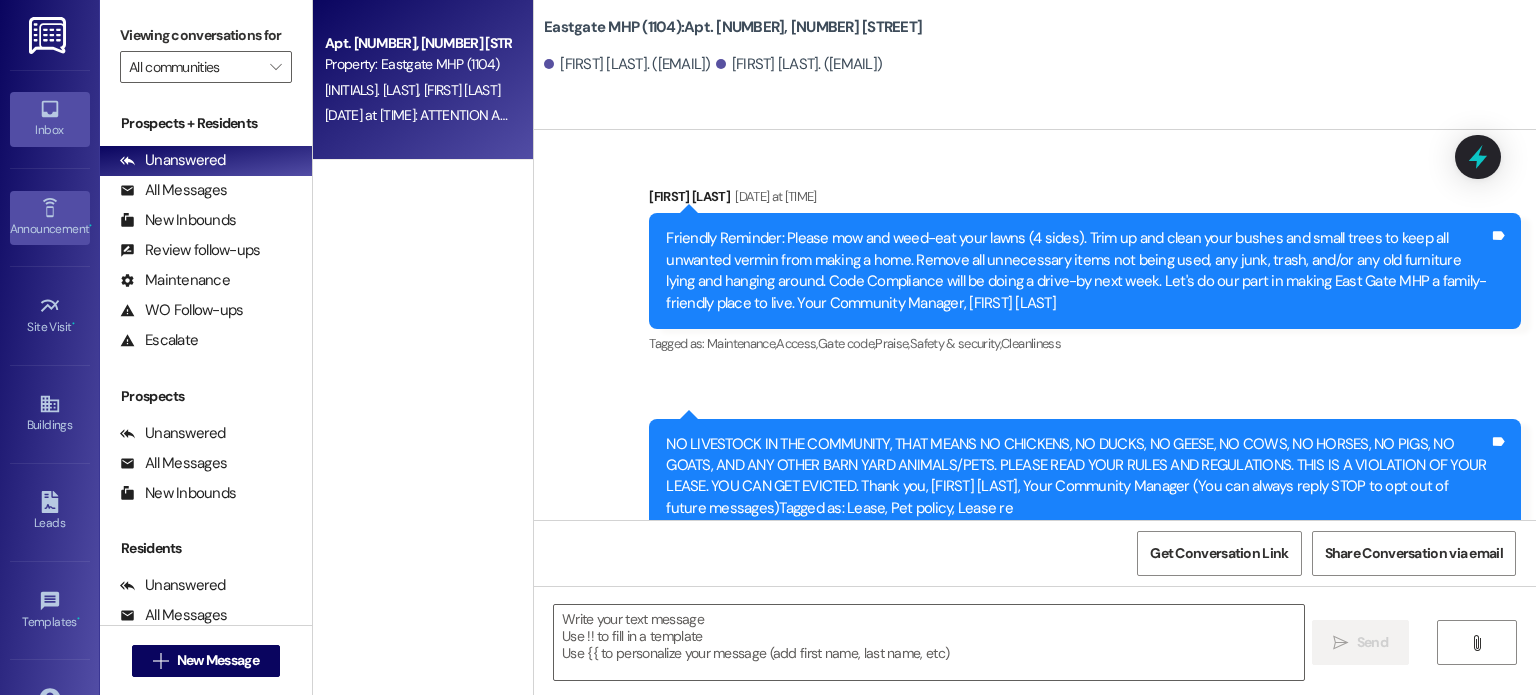 click 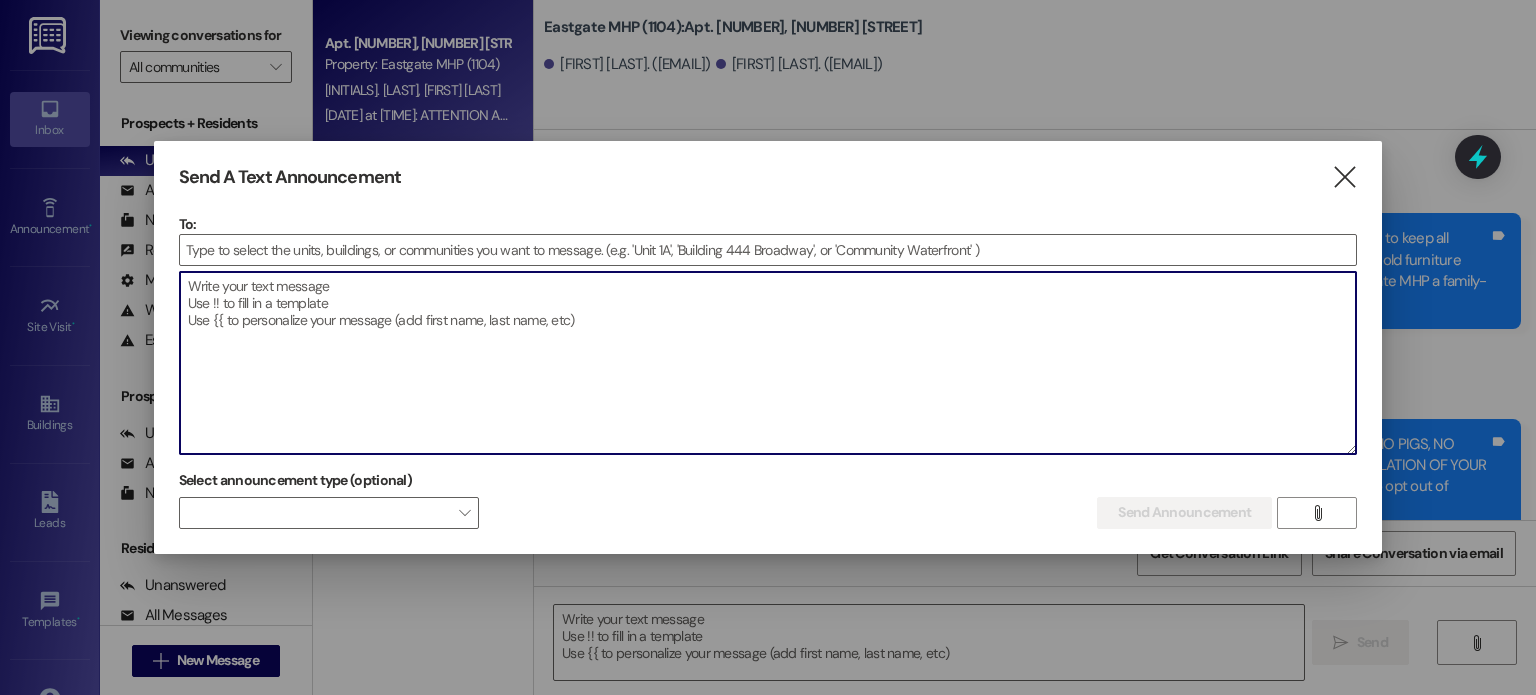 click at bounding box center [768, 363] 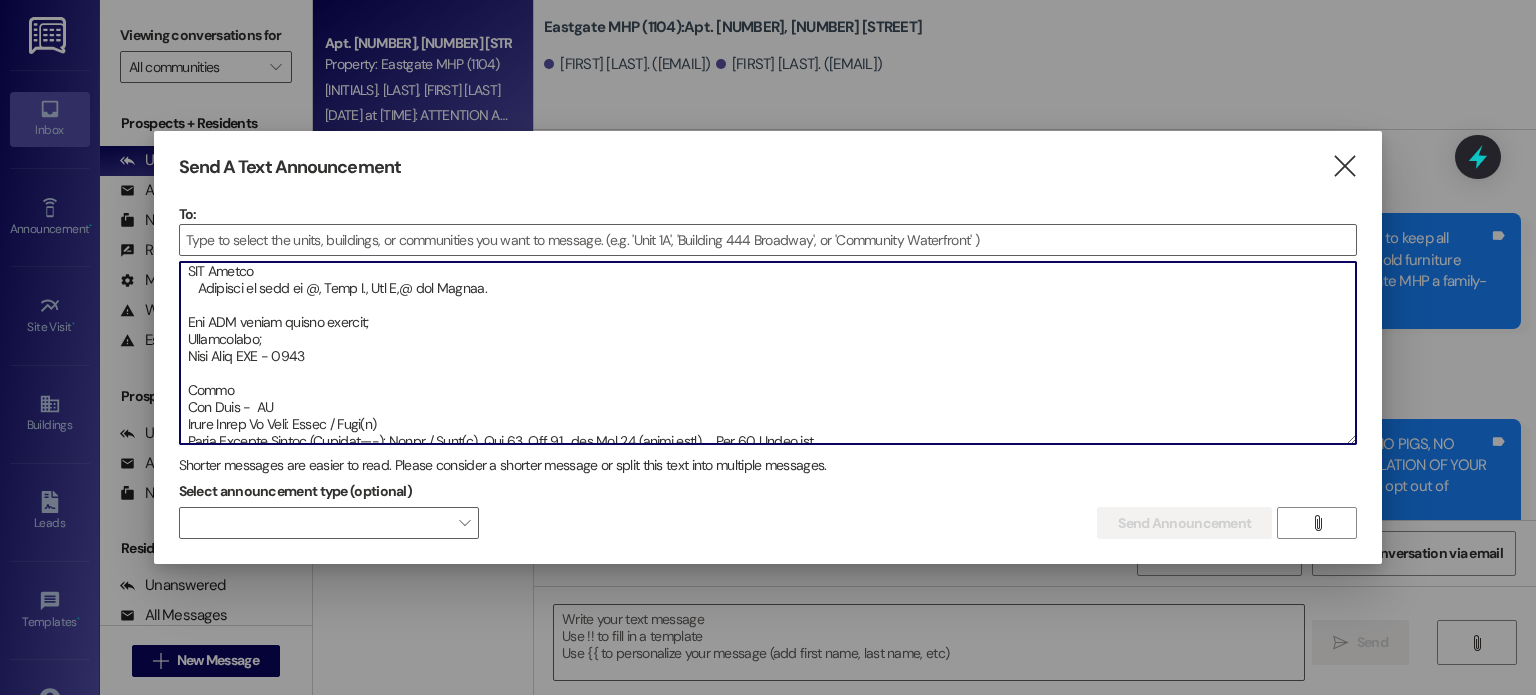scroll, scrollTop: 0, scrollLeft: 0, axis: both 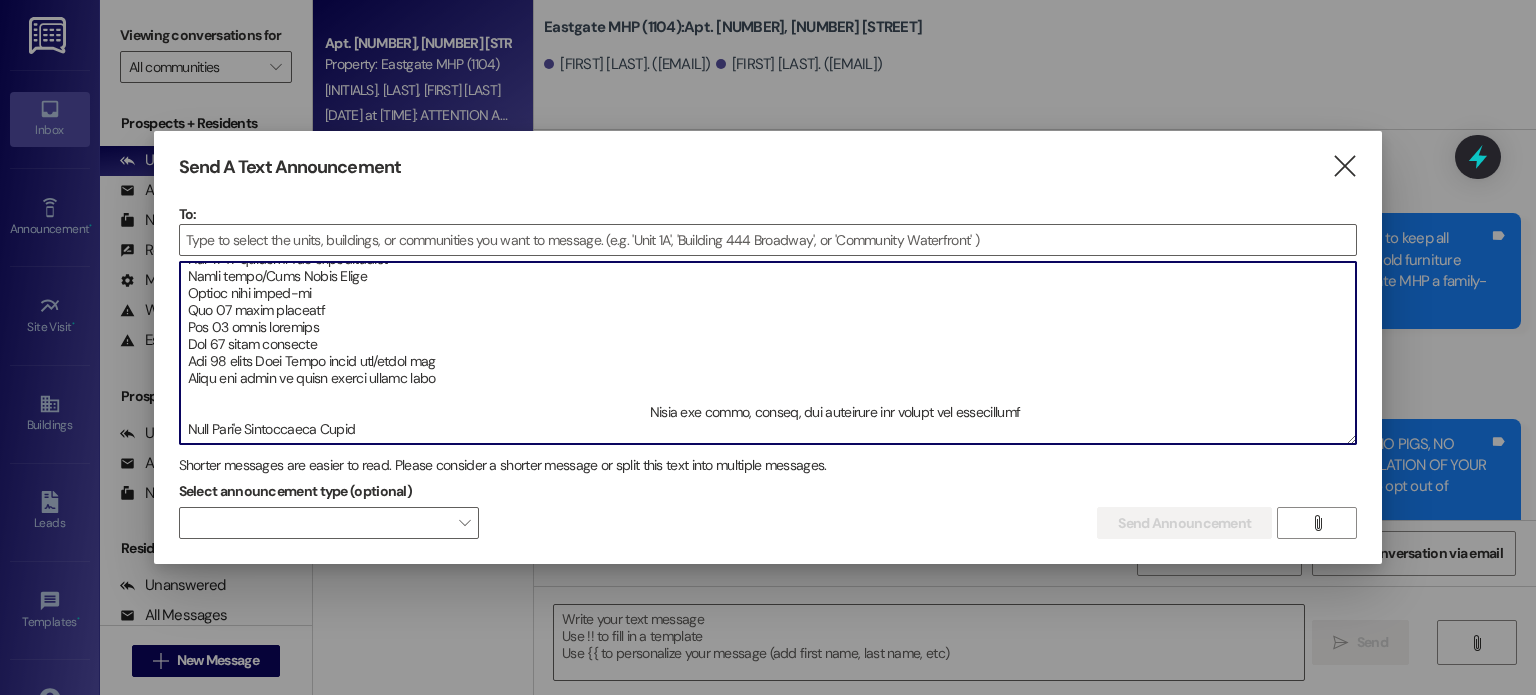 drag, startPoint x: 185, startPoint y: 270, endPoint x: 404, endPoint y: 448, distance: 282.21445 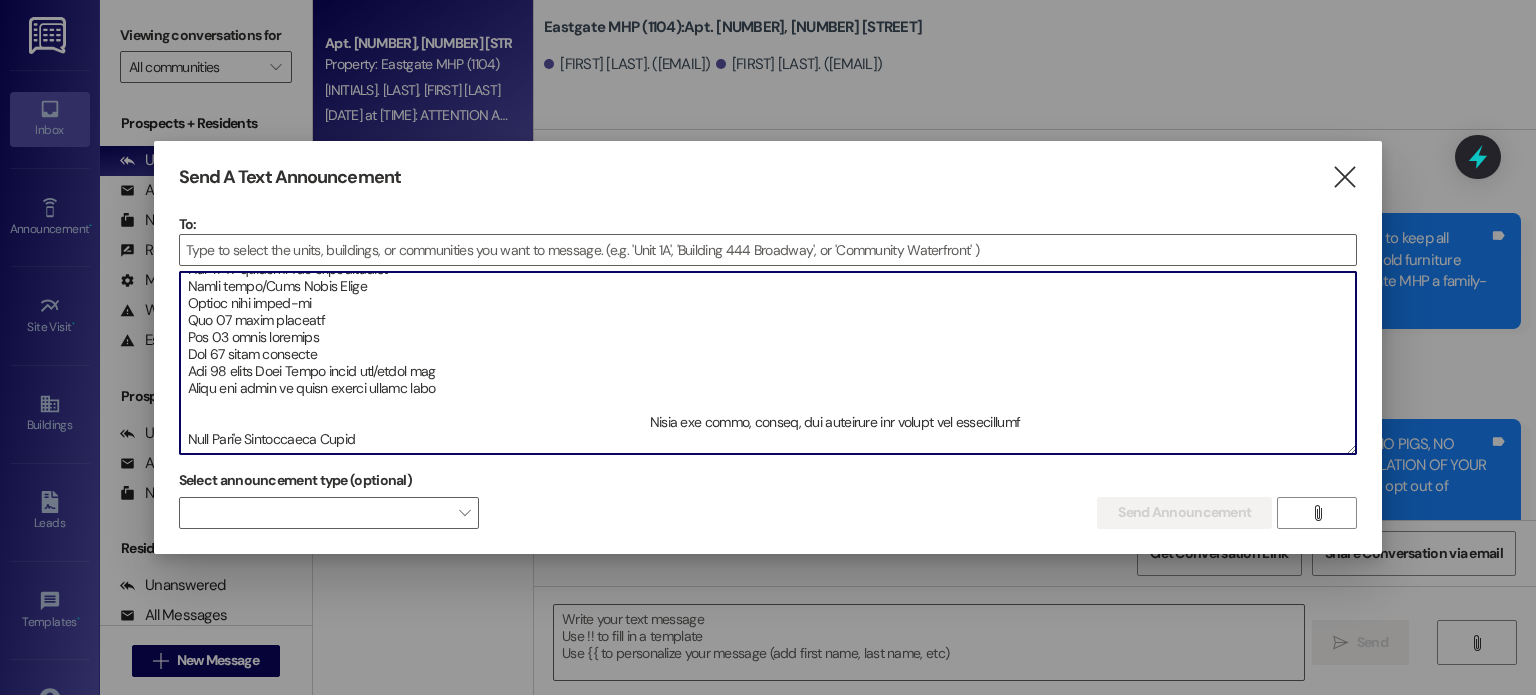 type 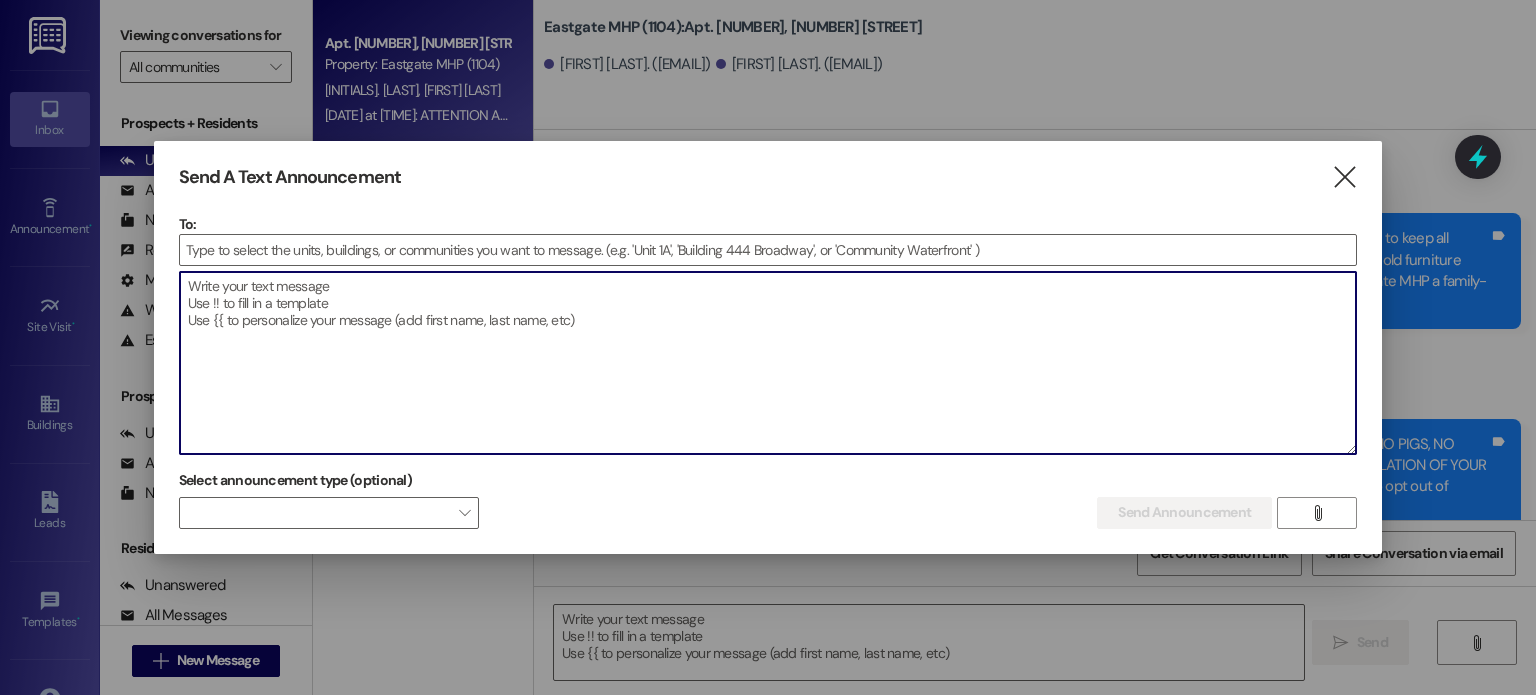 scroll, scrollTop: 0, scrollLeft: 0, axis: both 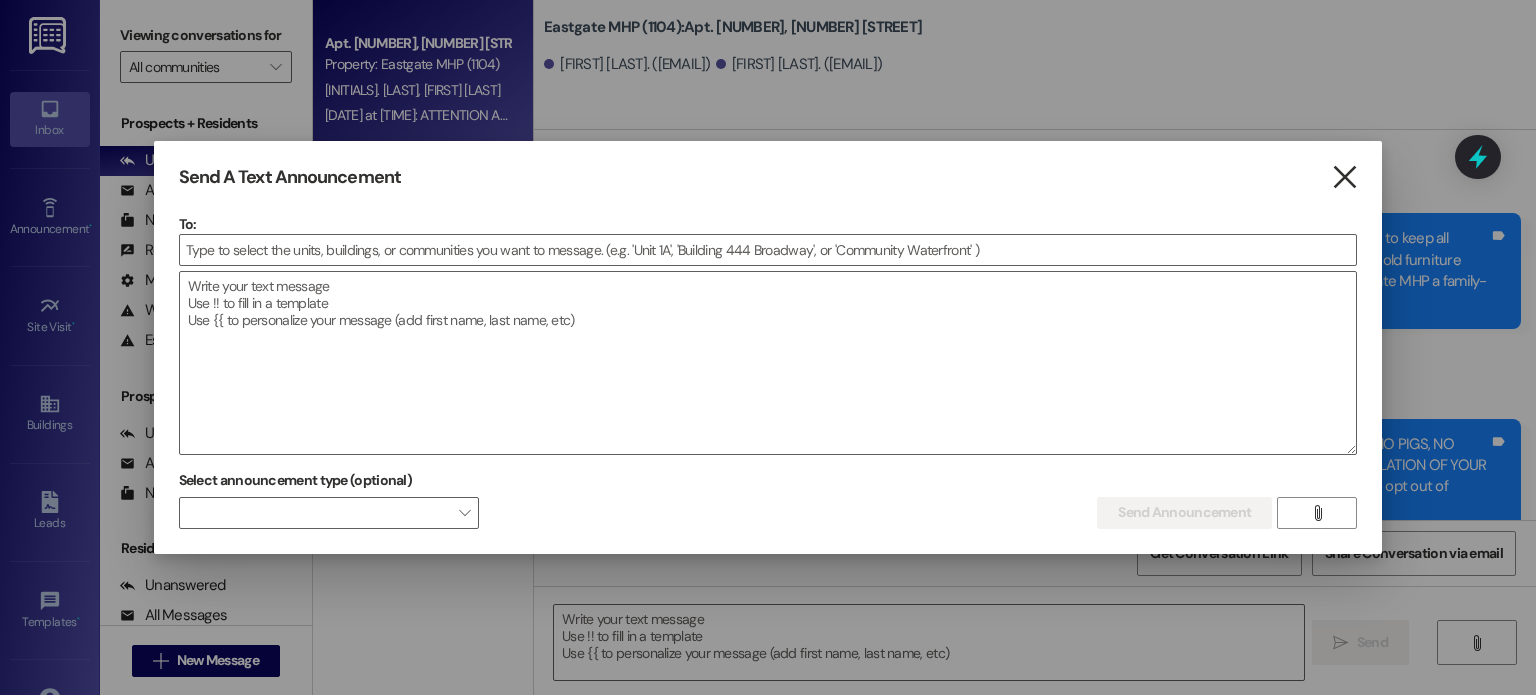 click on "" at bounding box center (1344, 177) 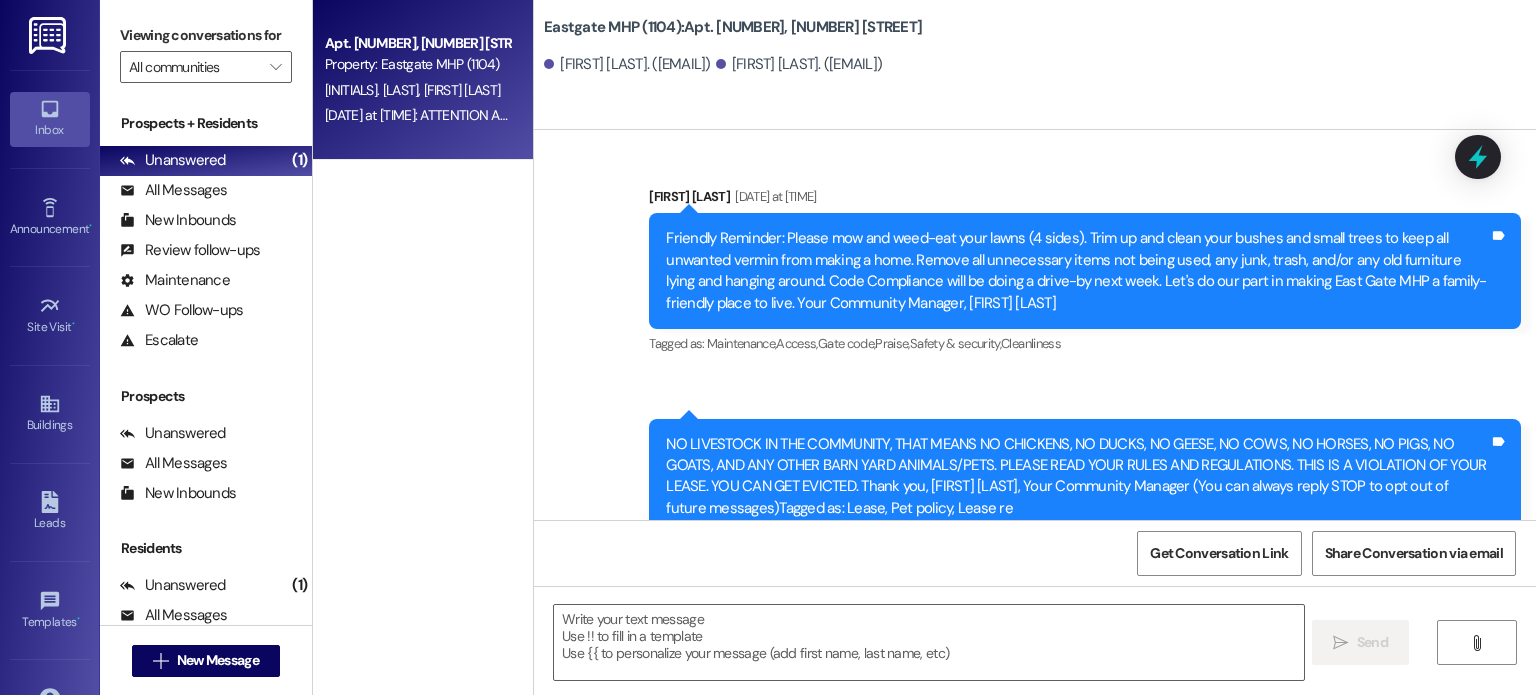 click on "Announcement, sent via SMS [FIRST] [LAST] [DATE] at [TIME] Friendly Reminder: Please mow and weed-eat your lawns (4 sides). Trim up and clean your bushes and small trees to keep all unwanted vermin from making a home. Remove all unnecessary items not being used, any junk, trash, and/or any old furniture lying and hanging around. Code Compliance will be doing a drive-by next week. Let's do our part in making East Gate MHP a family-friendly place to live. Your Community Manager, [FIRST] [LAST] Tags and notes Tagged as:   Maintenance ,  Click to highlight conversations about Maintenance Access ,  Click to highlight conversations about Access Gate code ,  Click to highlight conversations about Gate code Praise ,  Click to highlight conversations about Praise Safety & security ,  Click to highlight conversations about Safety & security Cleanliness Click to highlight conversations about Cleanliness Announcement, sent via SMS [TIME] [FIRST] [LAST] [DATE] at [TIME] Tags and notes Tagged as:   Lease ,  [TIME]" at bounding box center [1035, 547] 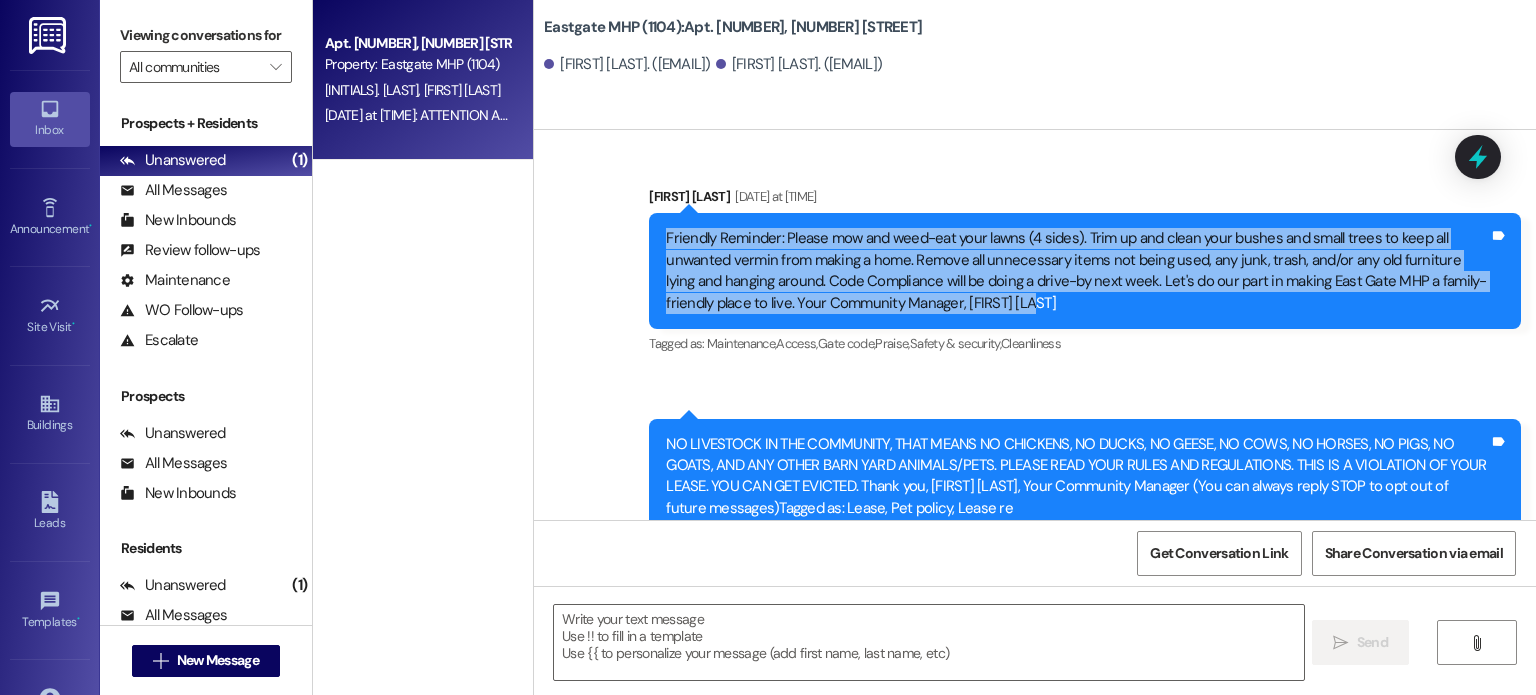 drag, startPoint x: 653, startPoint y: 236, endPoint x: 1058, endPoint y: 324, distance: 414.45023 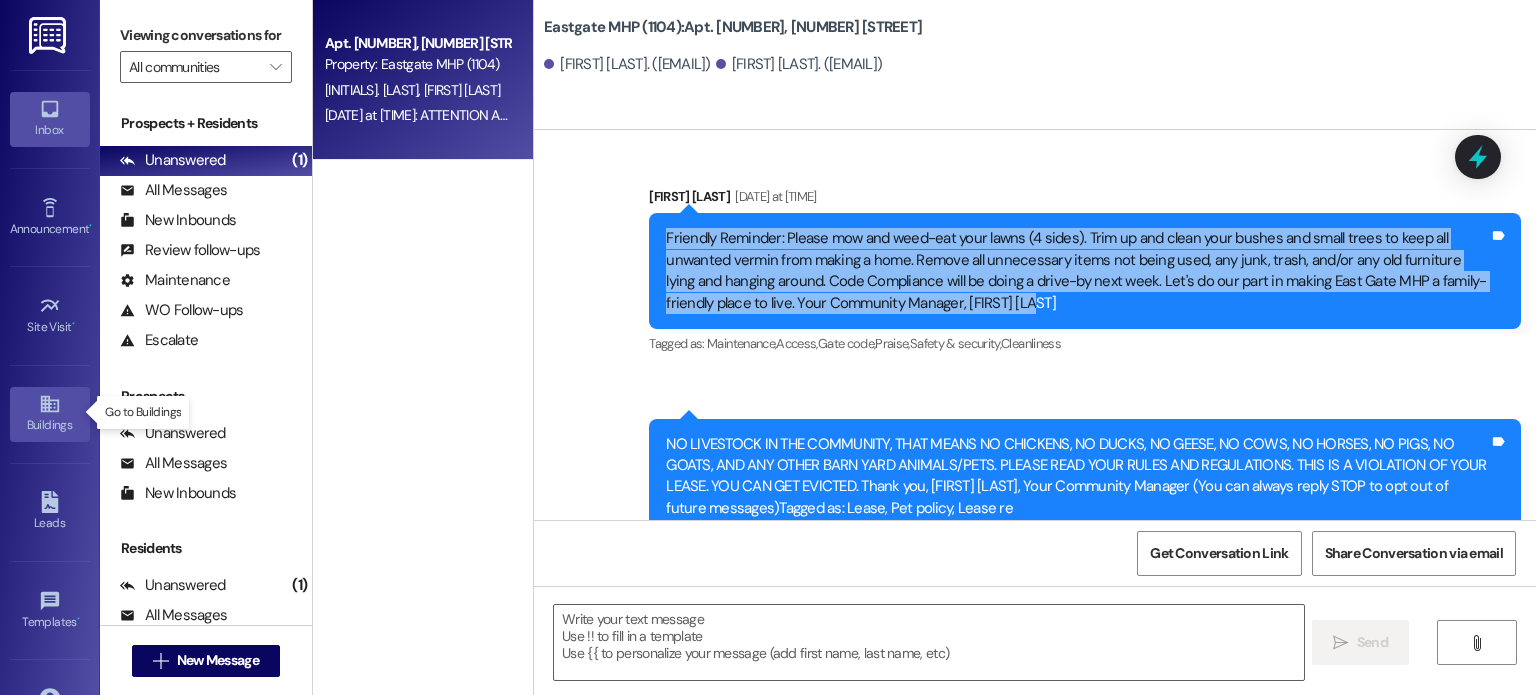 click 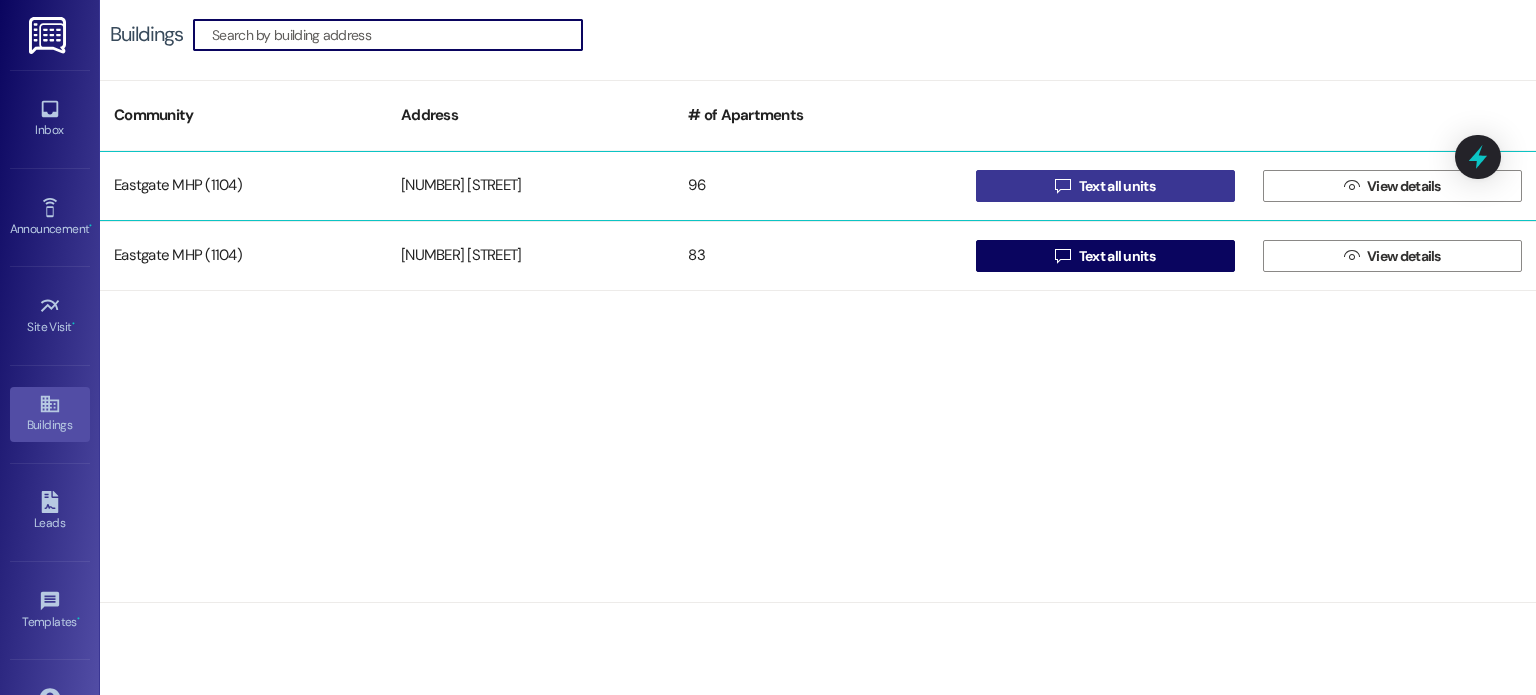 click on "Text all units" at bounding box center [1117, 186] 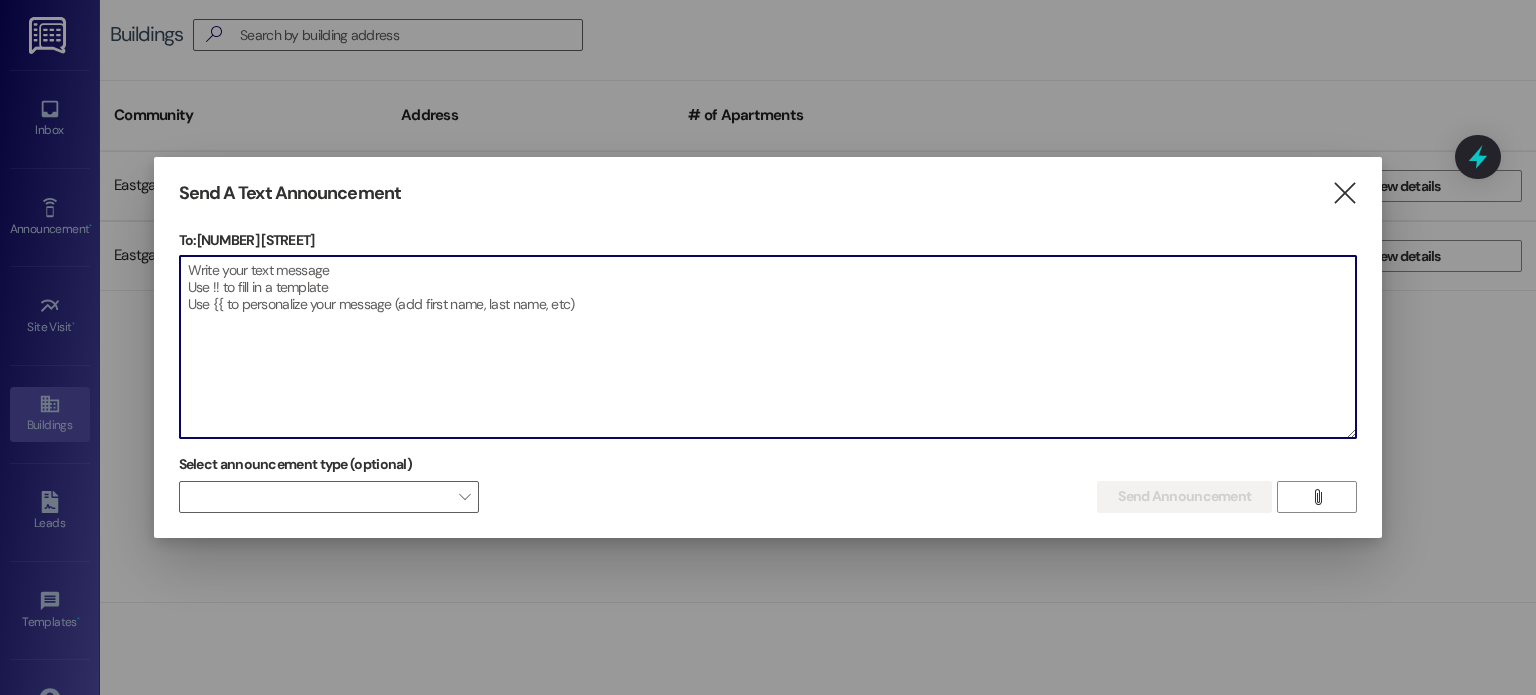 click at bounding box center (768, 347) 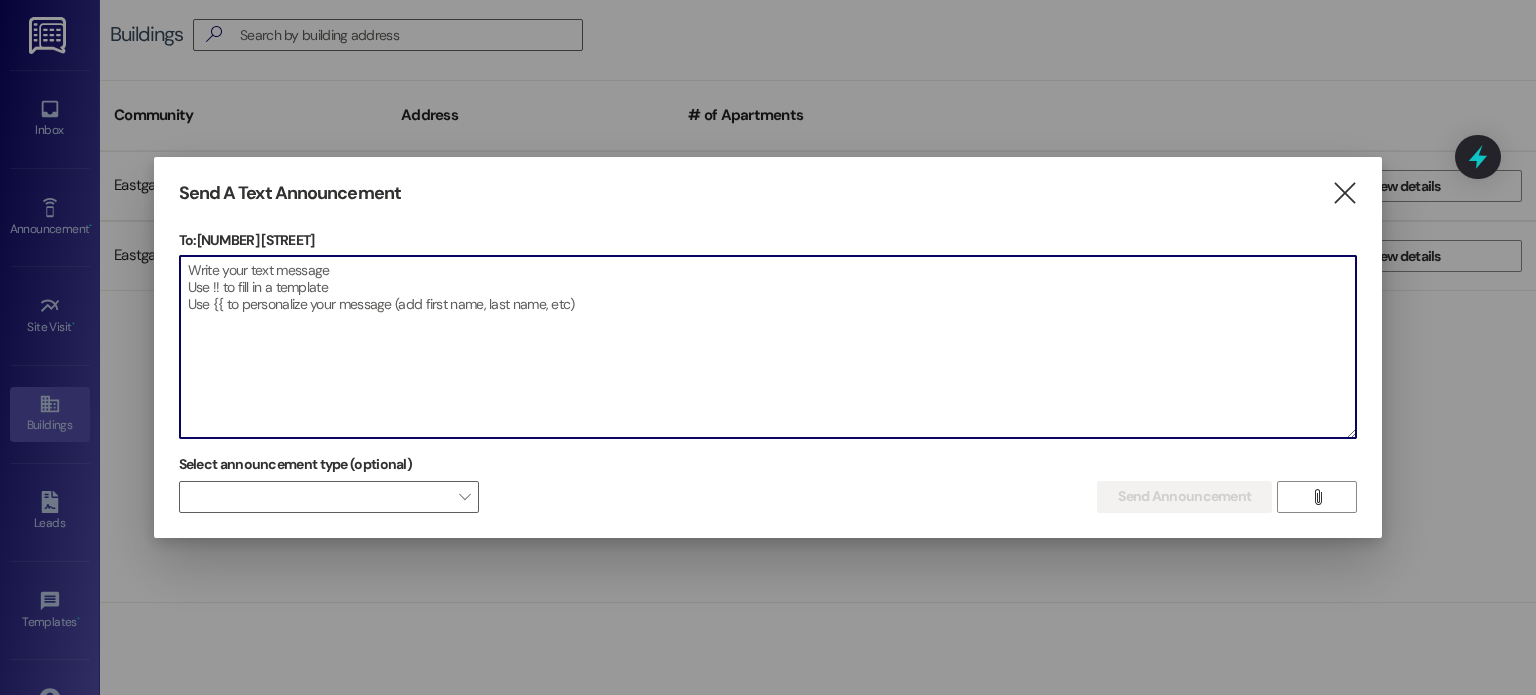 click at bounding box center [768, 347] 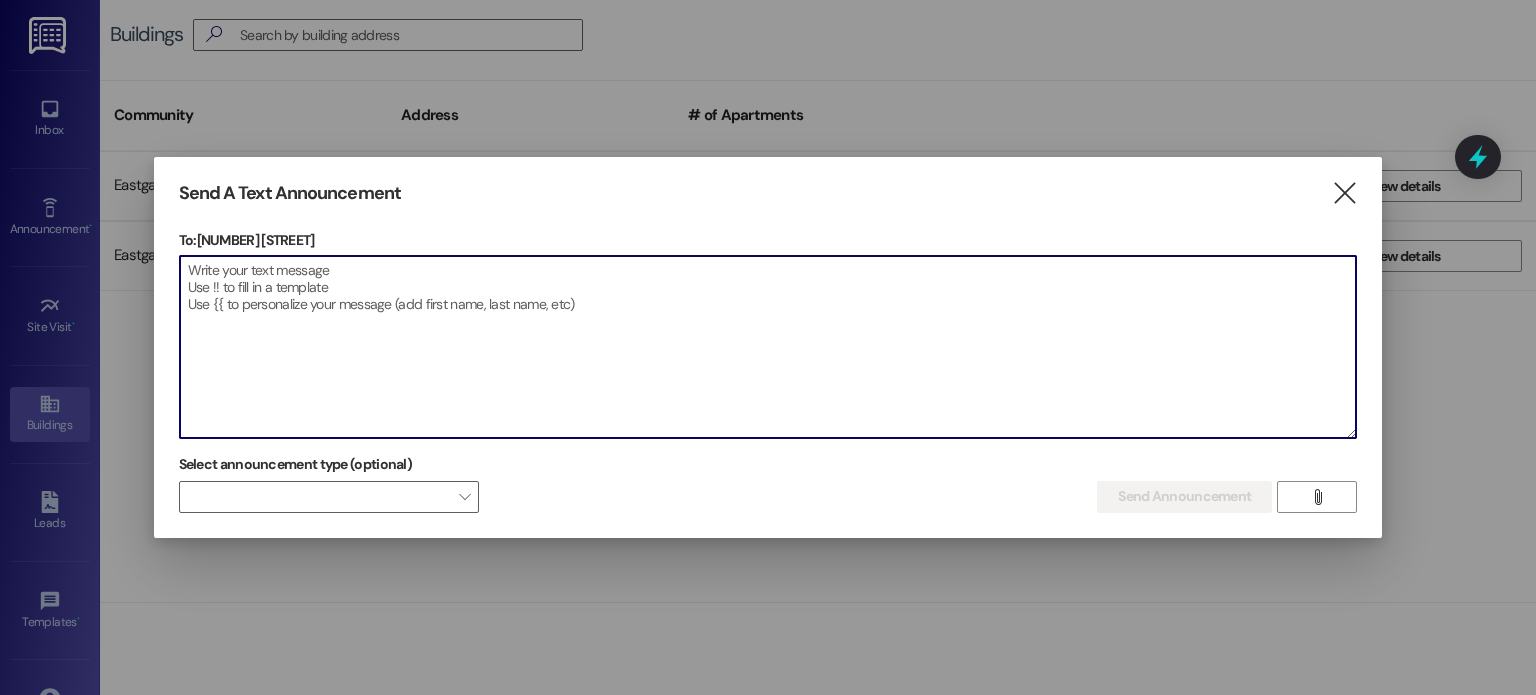 paste on "LORE IPSU DOL					16/28/4142
SIT Ametco
Adipisci el sedd ei @, Temp I., Utl E,@ dol Magnaa.
Eni ADM veniam quisno exercit;
Ullamcolabo;
Nisi Aliq EXE - 6663
Commo
Con Duis -  AU
Irure Inrep Vo Veli: Essec / Fugi(n)
Paria Excepte Sintoc (Cupidat—-): Nonpr / Sunt(c)  Qui 51, Off 60,  des Mol 72 (animi estl)	Per 39 Undeo ist
Natus Error Volupt Ac: Dolor / Laud(t) Rem #25
Aperia Eaq Ipsaqua Abil: 8                           .
Inv Veri (Quasi arc Beataevita) 751% dictaexpl
Nemoe/Ipsa Quiav As Auto: Fug 77
Conse/Magn Dolores Eosrat:  (7)  Seq 13, Nes 71, Neq 53
Porro/Quis Dolor Adipis Nu:
Eiusm/Temp:
Inciduntmag
Quaera Etiamminus Solutan: Eligen 34%
Optioc Nihilimp:  Quopl 37
Facerep as Rep Temporibus: Autem ()  Quib(o)
Debit Rerumnecess: Saepe / Even(v) R/R
Itaqueear Hictenet Sapient
Delectusr Voluptatib -
Maio:
Alias Perfe Doloribus as Repellatm Nostrum Exercita 9u5
Corpori Suscip:
Labo Aliq Comm’c Quidmaximem Moles
Har #25 quidemr fac expeditadist ..." 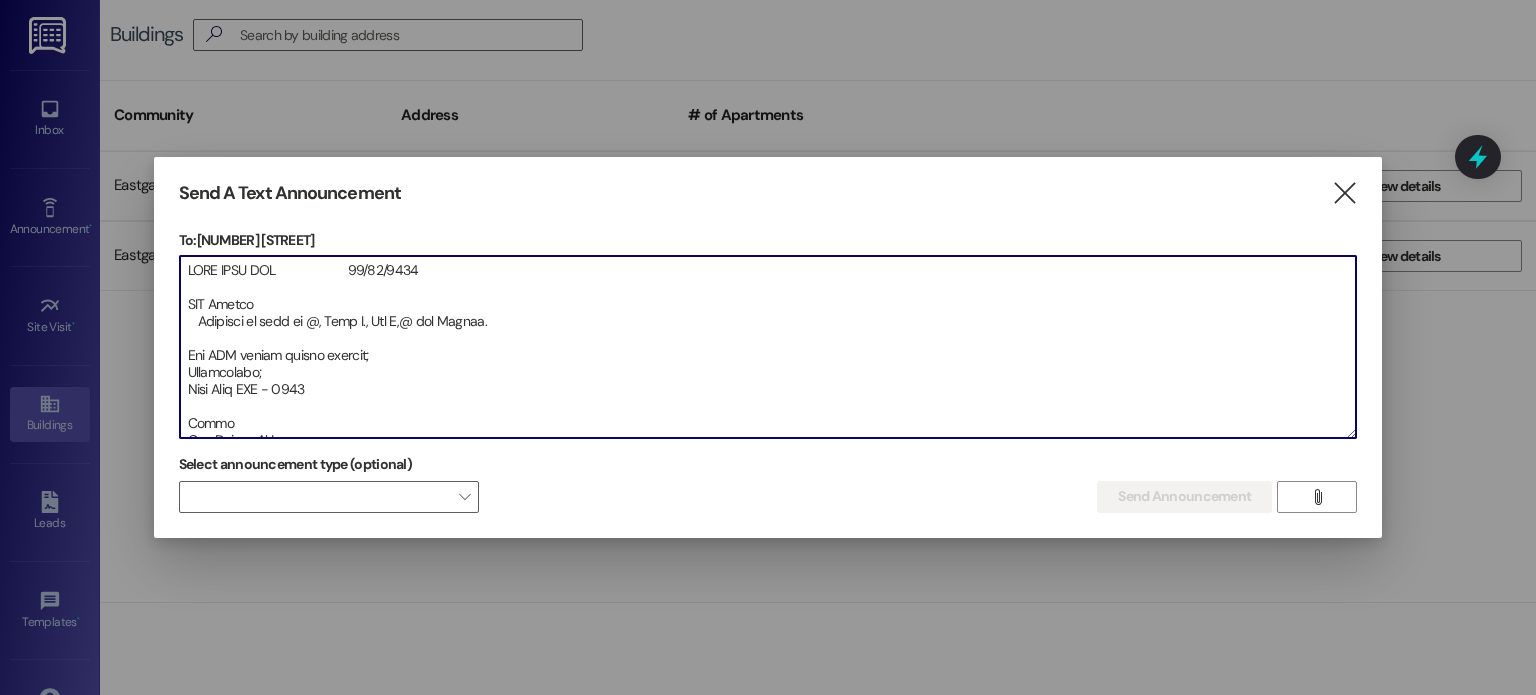 scroll, scrollTop: 673, scrollLeft: 0, axis: vertical 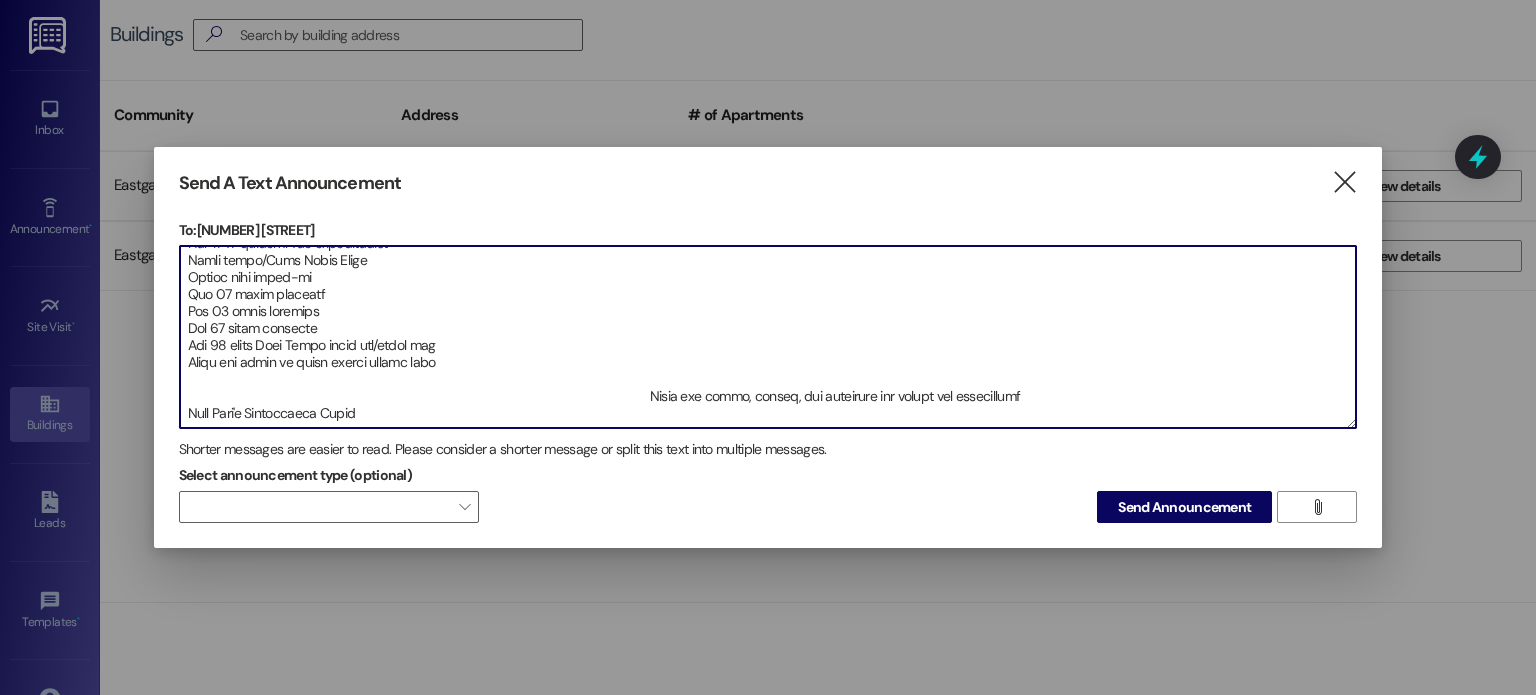 drag, startPoint x: 182, startPoint y: 250, endPoint x: 438, endPoint y: 374, distance: 284.45035 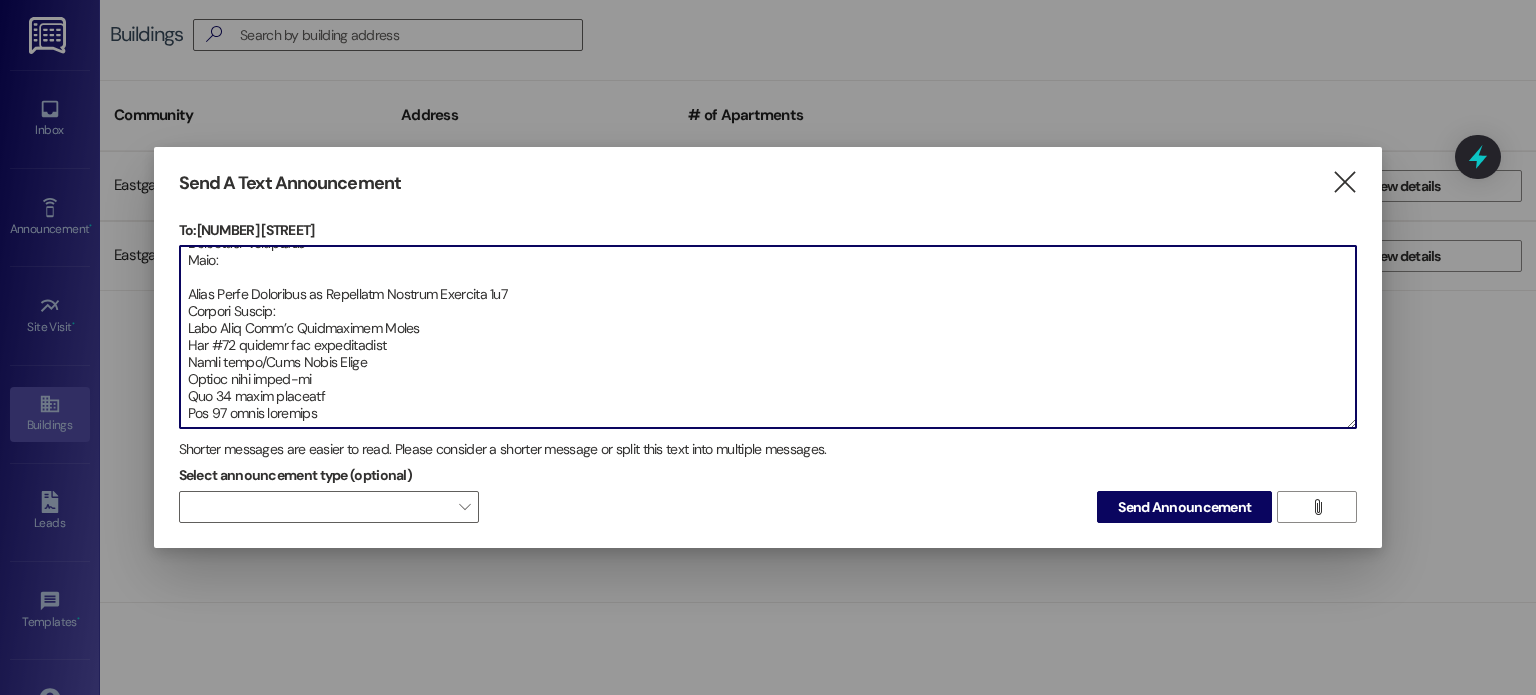 scroll, scrollTop: 560, scrollLeft: 0, axis: vertical 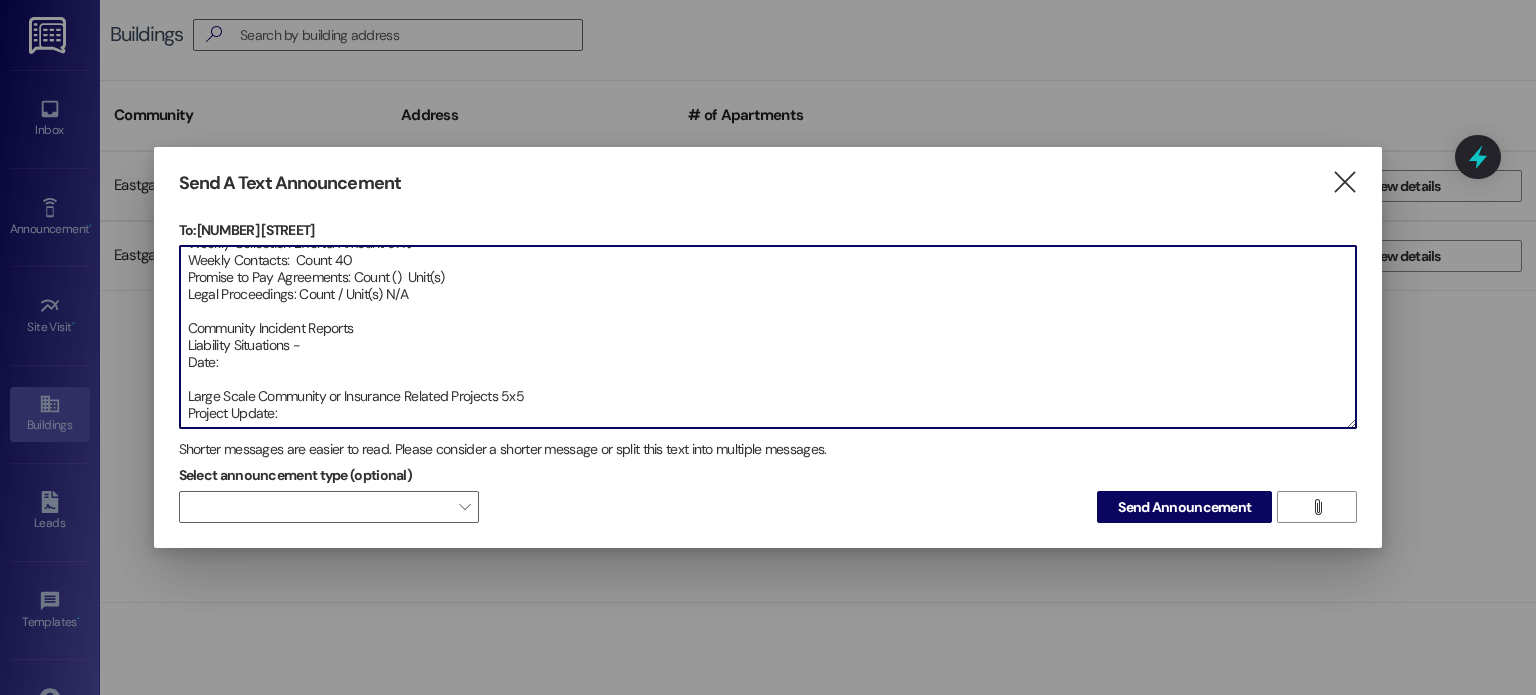 drag, startPoint x: 348, startPoint y: 367, endPoint x: 395, endPoint y: 358, distance: 47.853943 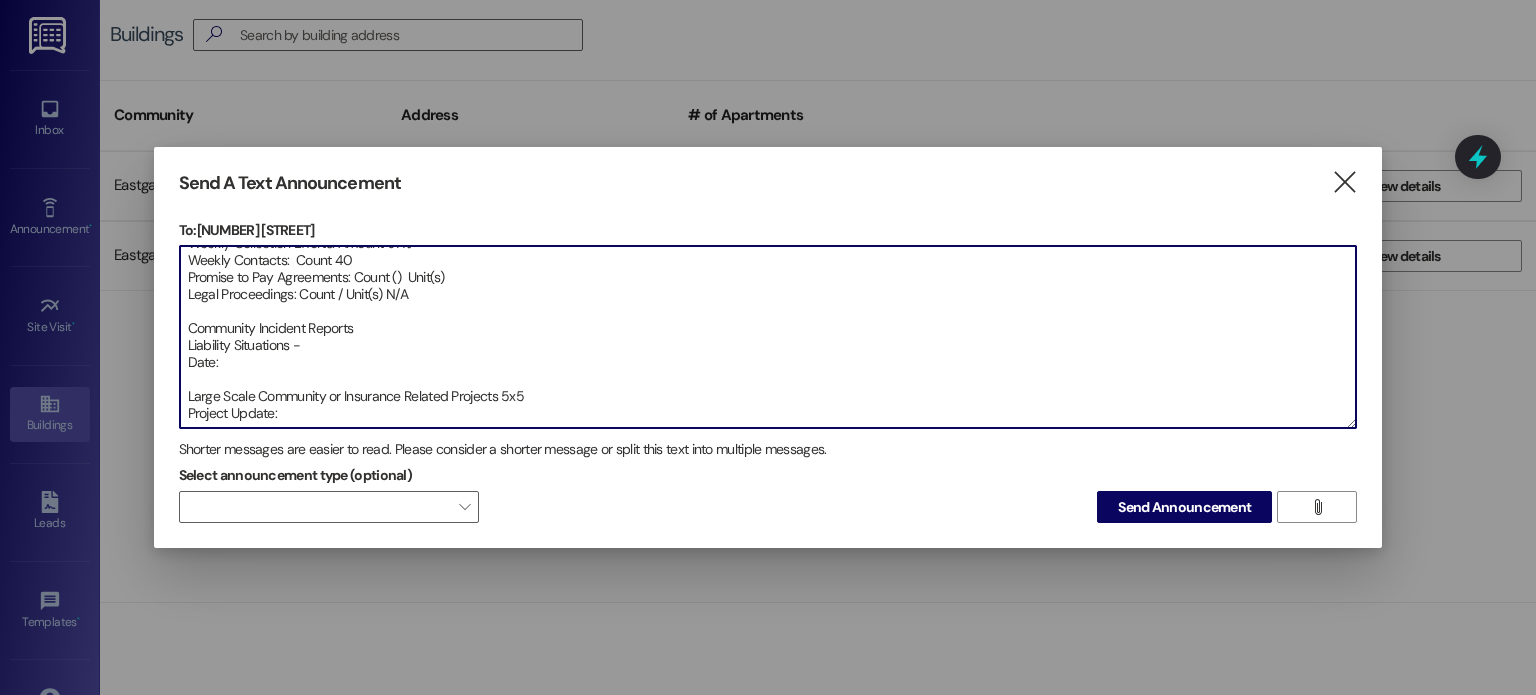 drag, startPoint x: 184, startPoint y: 255, endPoint x: 514, endPoint y: 417, distance: 367.61935 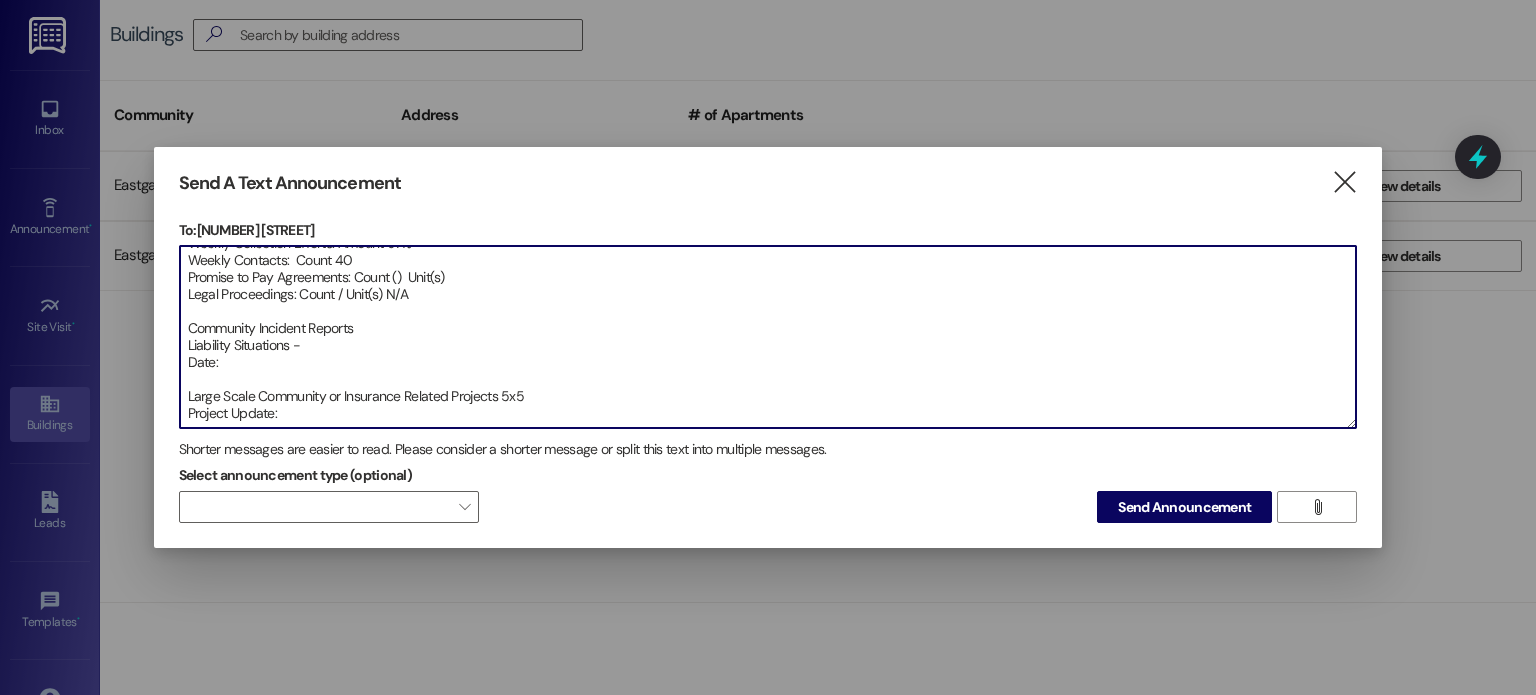 click on "EAST GATE MHP					[DATE]
EOW Report
Continue to send to @, Lisa V., Zan G,@ and Alicia.
The EOW report should include;
Communities;
East Gate MHP - 1104
Homes
For Sale -  EG
Homes Ready To Sell: Count / Unit(s)
Homes Needing Repair (Started—-): Count / Unit(s)  Lot 56, Lot 42,  and Lot 53 (burnt unit)	Lot 23 Moved out
Homes Being Worked On: Count / Unit(s) Lot #56
Vacant Lot Needing Home: 0                           .
For Rent (Homes and Apartments) 100% occupancy
Homes/Apts Ready To Rent: Lot 13
Homes/Apts Needing Repair:  (2)  Lot 56, Lot 42, Lot 23
Homes/Apts Being Worked On:
Homes/Apts:
Collections
Weekly Collection Efforts: Amount 97%
Weekly Contacts:  Count 40
Promise to Pay Agreements: Count ()  Unit(s)
Legal Proceedings: Count / Unit(s) N/A
Community Incident Reports
Liability Situations -
Date:
Large Scale Community or Insurance Related Projects 5x5
Project Update:" at bounding box center [768, 337] 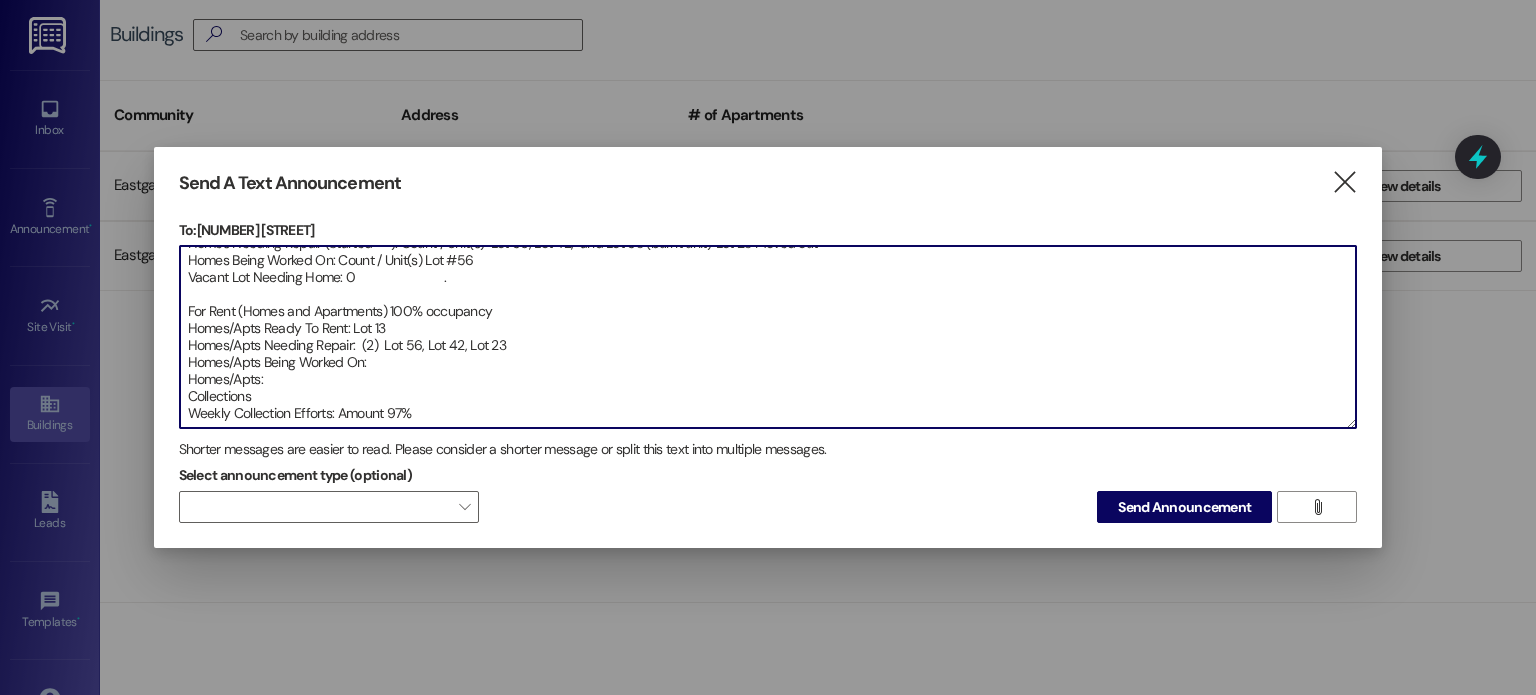 scroll, scrollTop: 237, scrollLeft: 0, axis: vertical 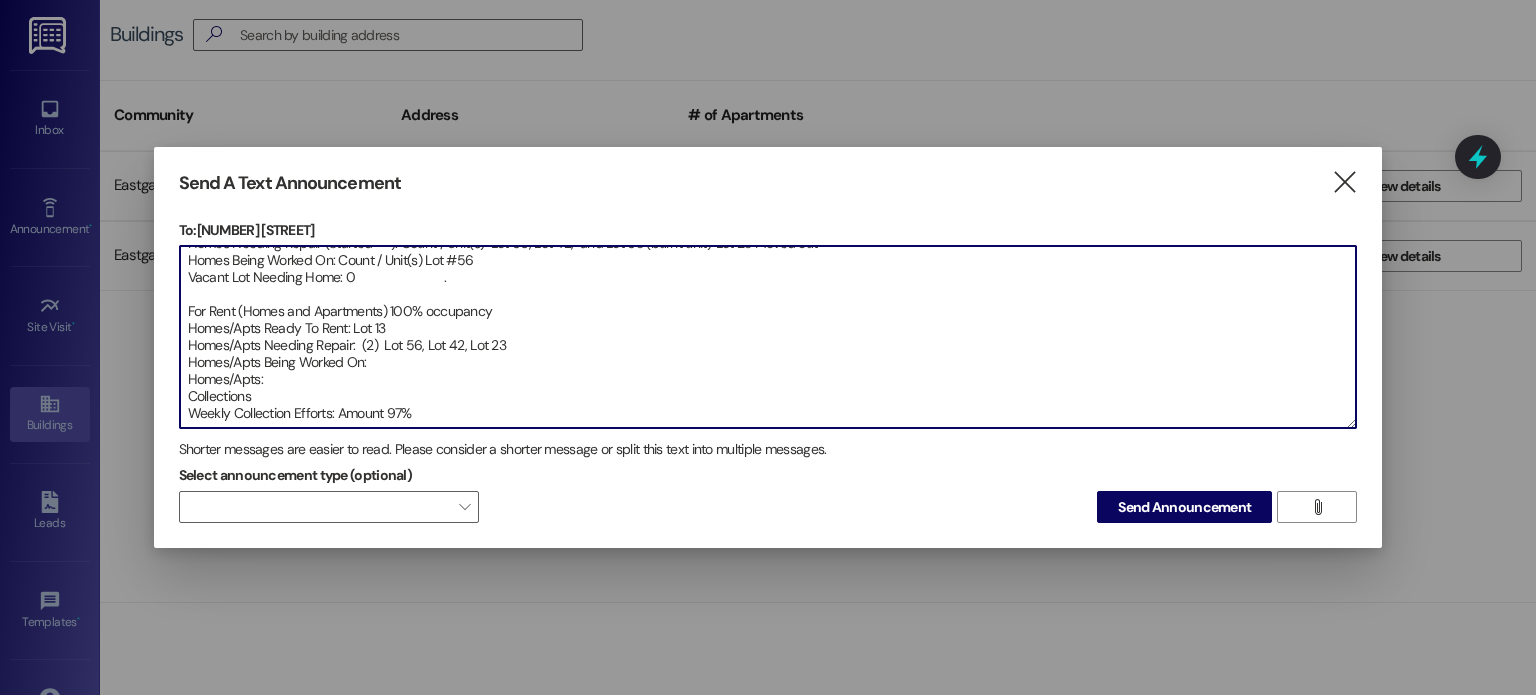 drag, startPoint x: 187, startPoint y: 257, endPoint x: 437, endPoint y: 401, distance: 288.5065 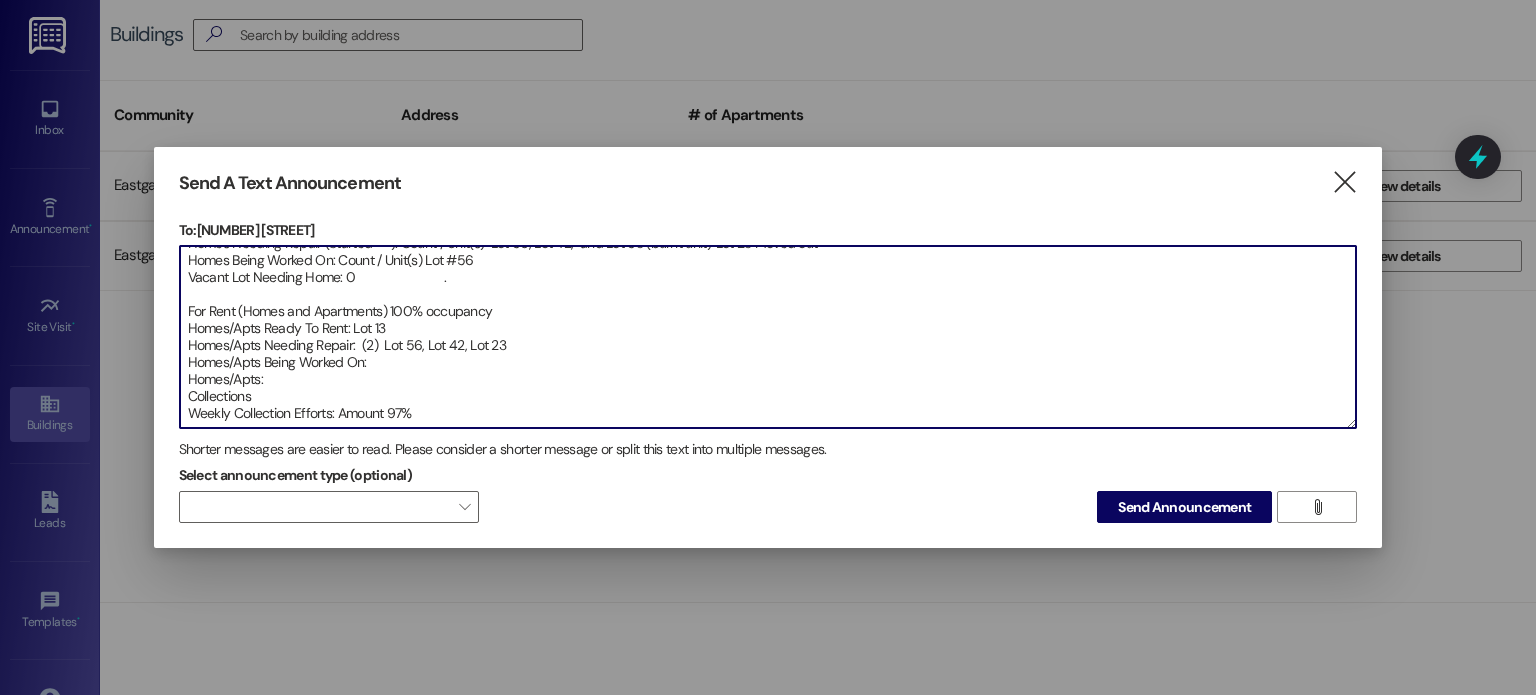 click on "EAST GATE MHP					[DATE]
EOW Report
Continue to send to @, Lisa V., Zan G,@ and Alicia.
The EOW report should include;
Communities;
East Gate MHP - 1104
Homes
For Sale -  EG
Homes Ready To Sell: Count / Unit(s)
Homes Needing Repair (Started—-): Count / Unit(s)  Lot 56, Lot 42,  and Lot 53 (burnt unit)	Lot 23 Moved out
Homes Being Worked On: Count / Unit(s) Lot #56
Vacant Lot Needing Home: 0                           .
For Rent (Homes and Apartments) 100% occupancy
Homes/Apts Ready To Rent: Lot 13
Homes/Apts Needing Repair:  (2)  Lot 56, Lot 42, Lot 23
Homes/Apts Being Worked On:
Homes/Apts:
Collections
Weekly Collection Efforts: Amount 97%" at bounding box center [768, 337] 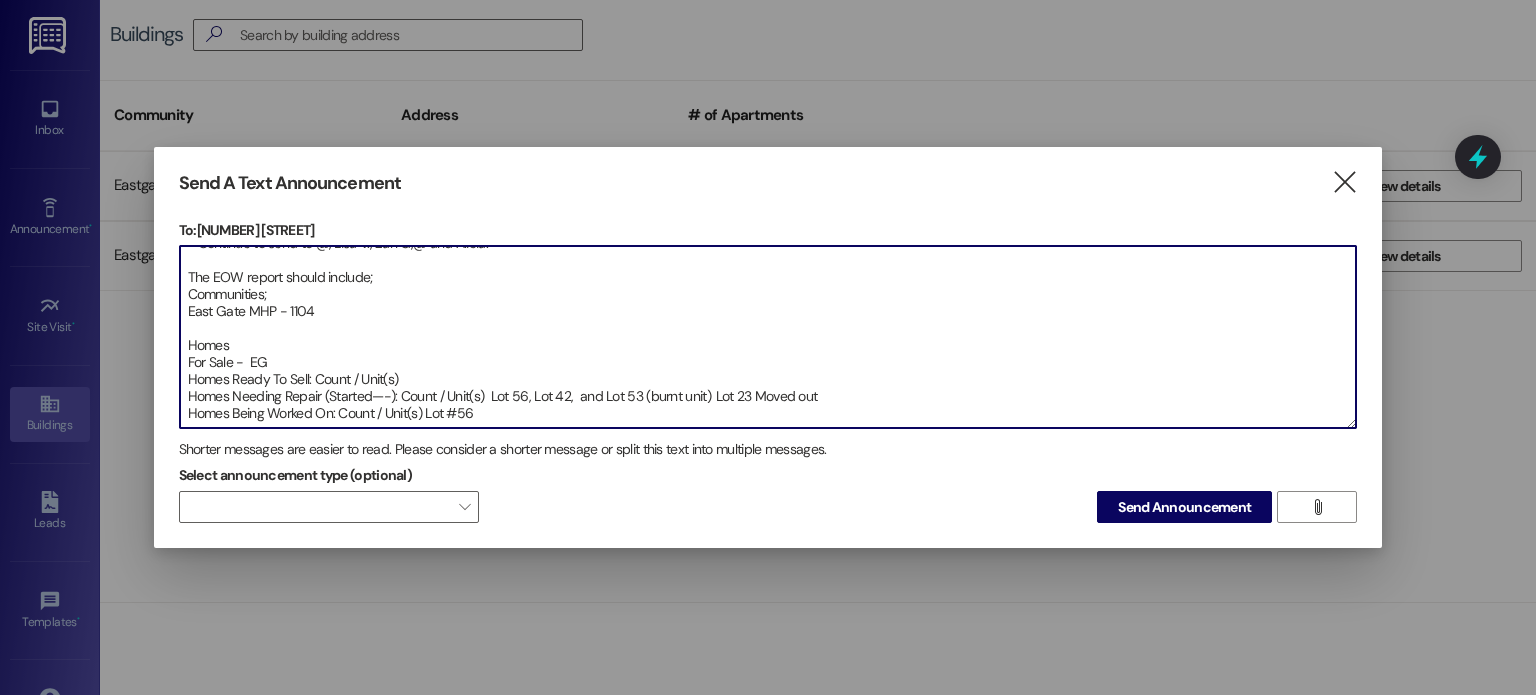 scroll, scrollTop: 0, scrollLeft: 0, axis: both 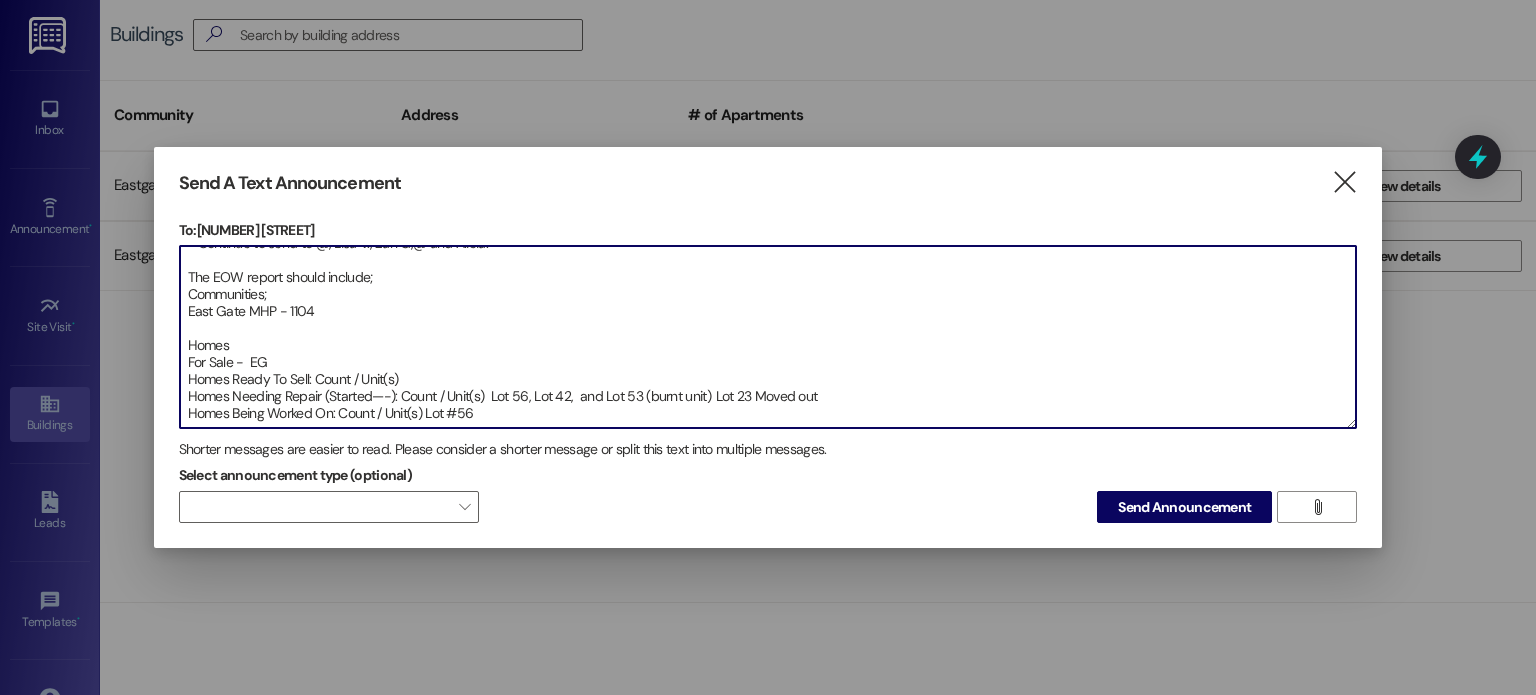 drag, startPoint x: 187, startPoint y: 258, endPoint x: 442, endPoint y: 429, distance: 307.02768 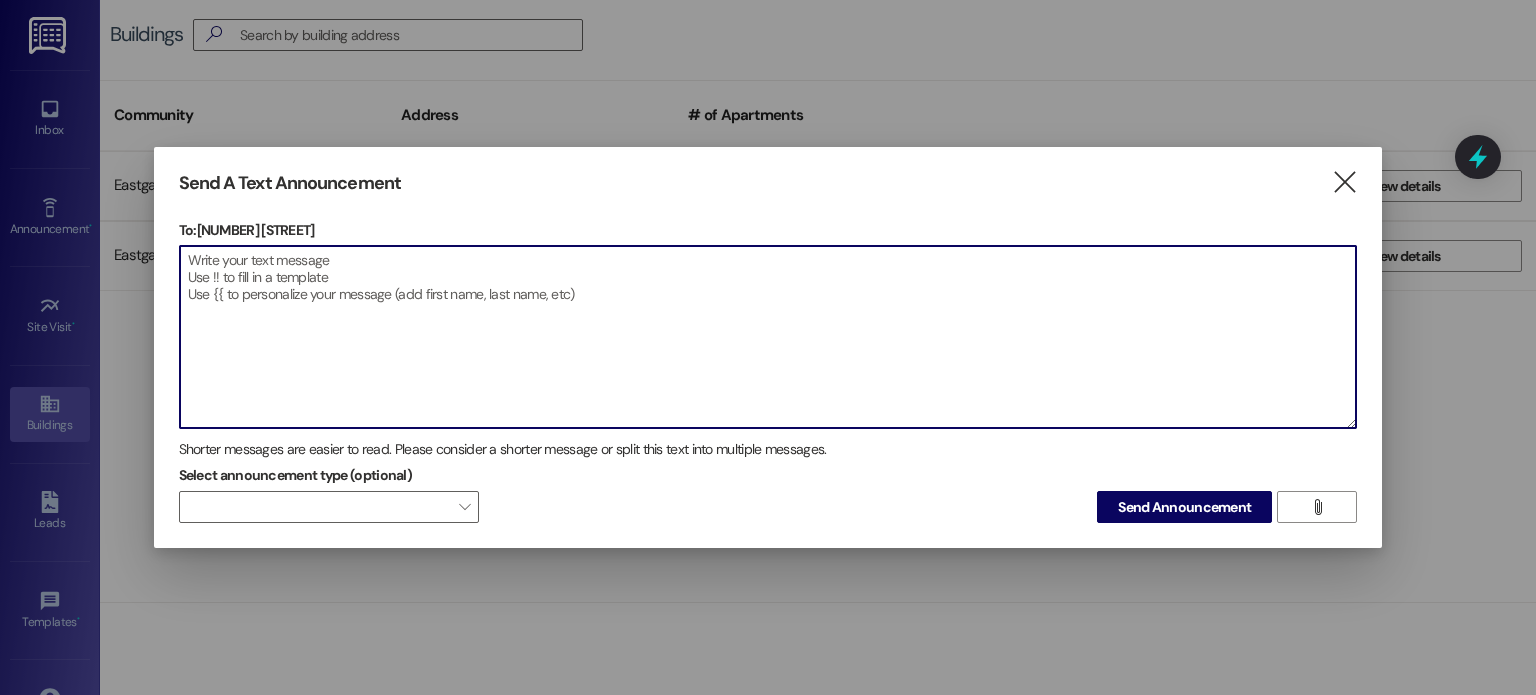 scroll, scrollTop: 0, scrollLeft: 0, axis: both 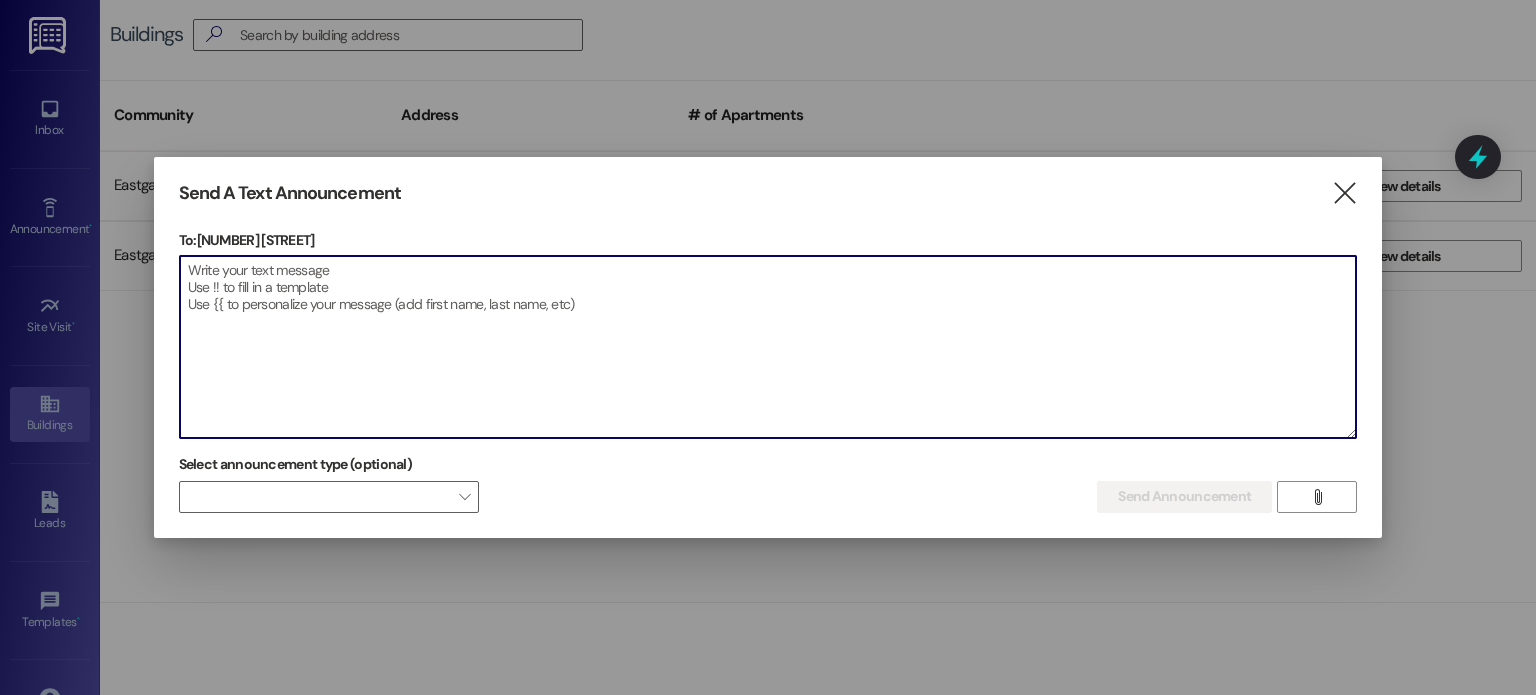 click at bounding box center [768, 347] 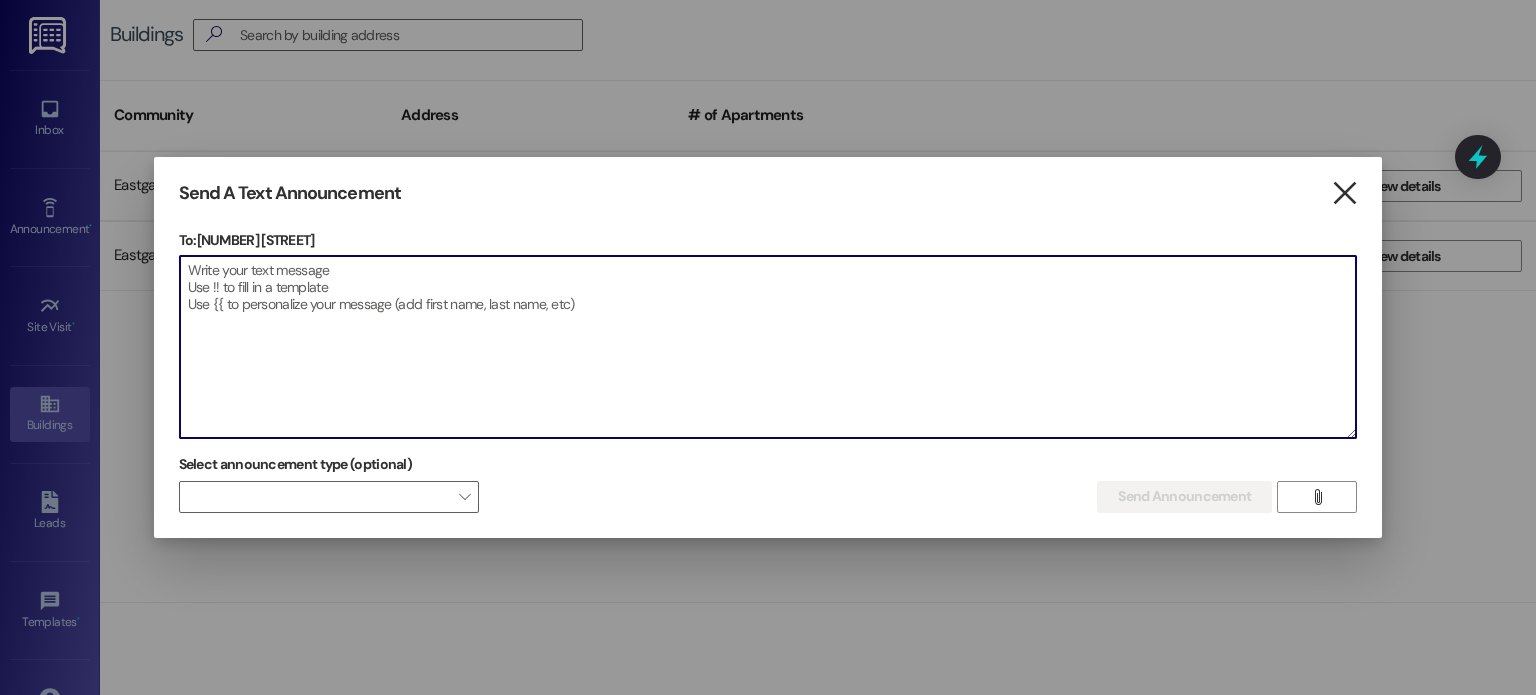 click on "" at bounding box center [1344, 193] 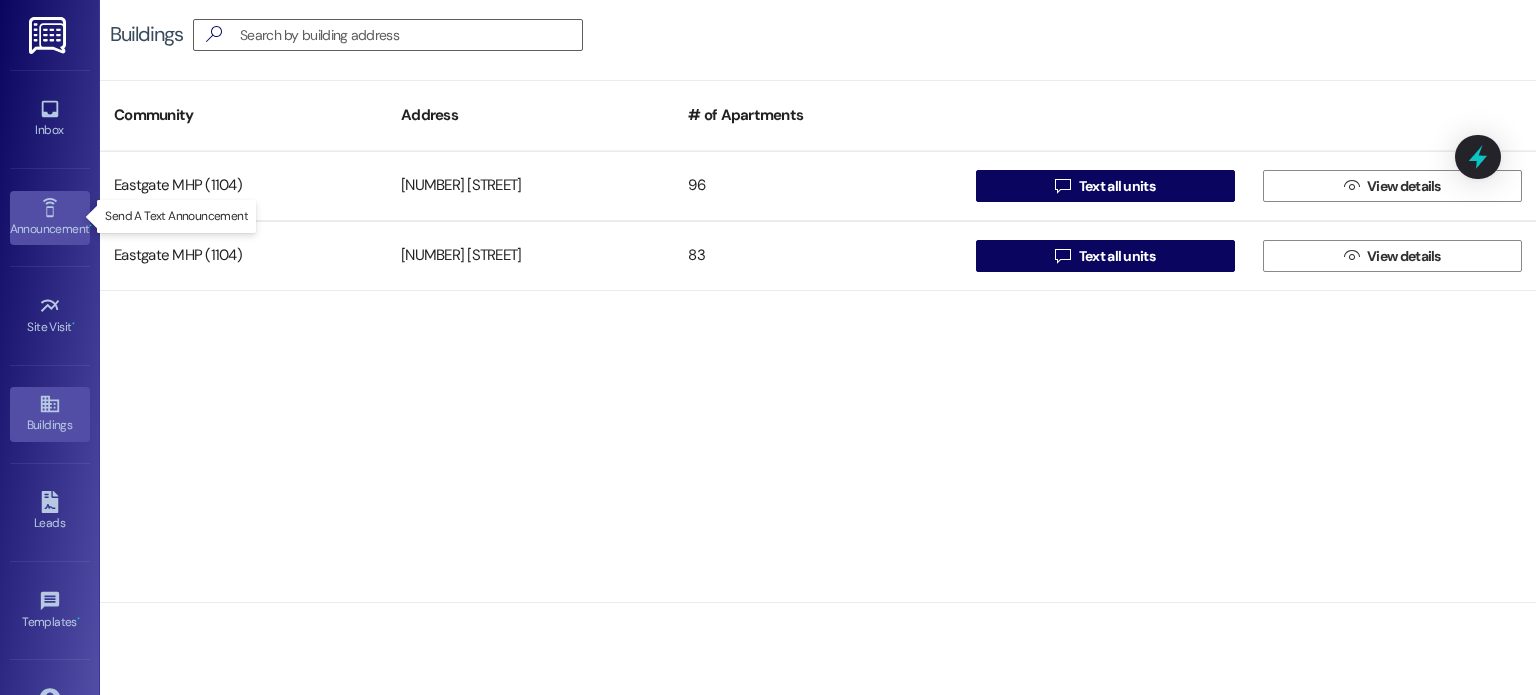 click on "Announcement   •" at bounding box center [50, 229] 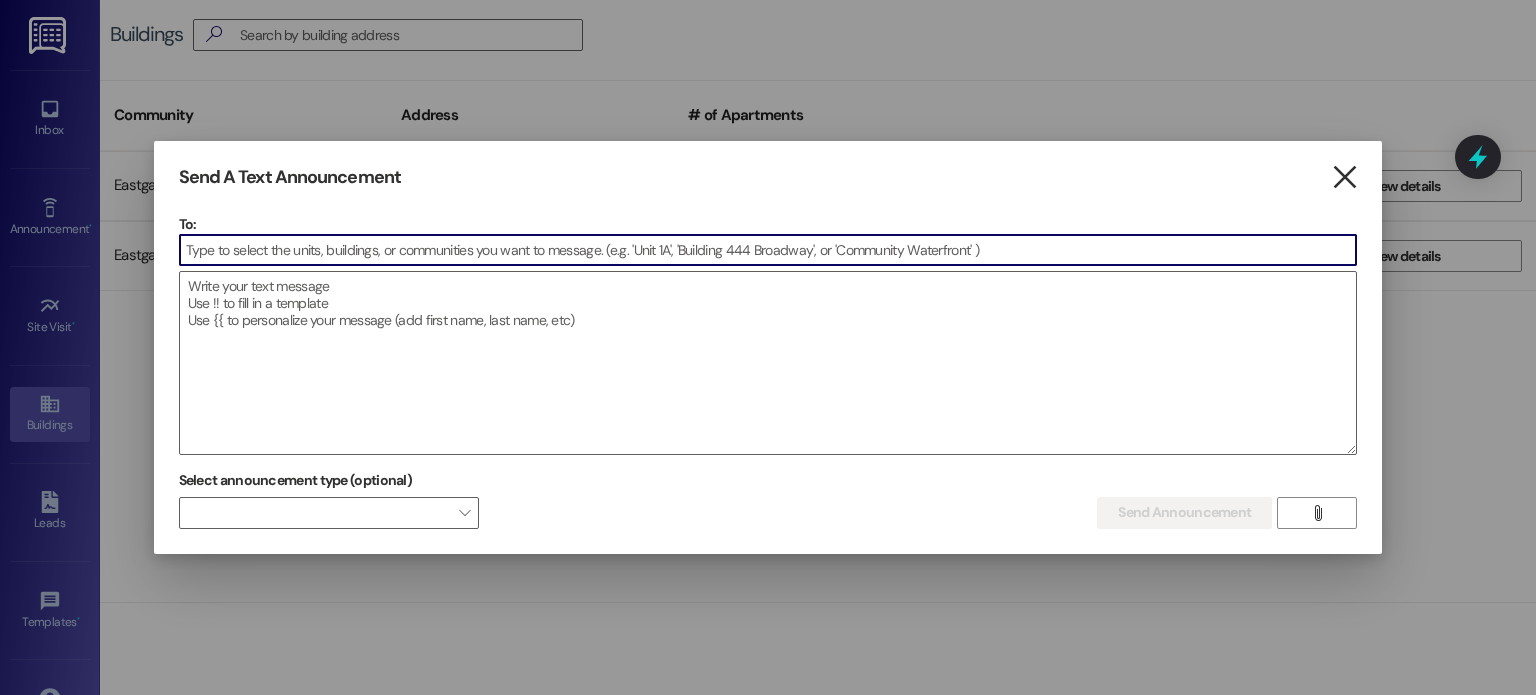 click on "" at bounding box center (1344, 177) 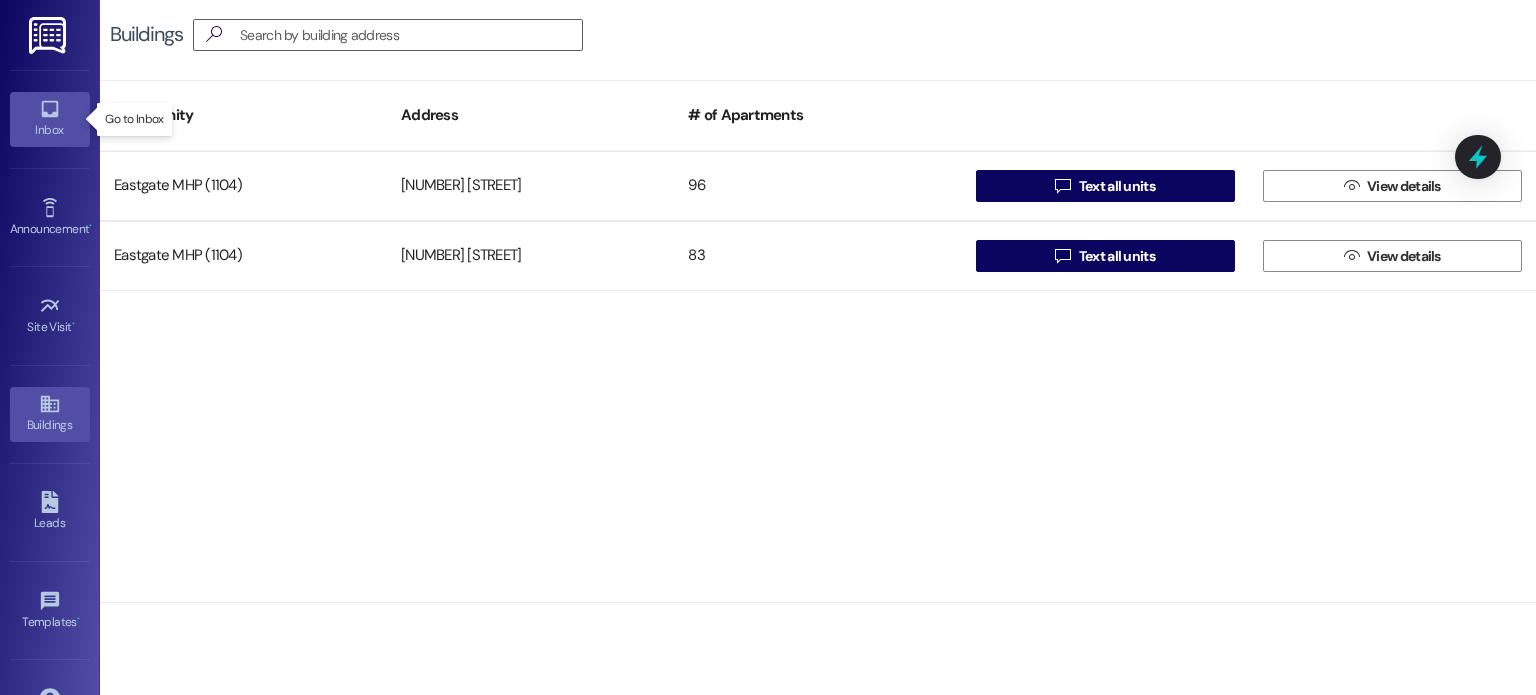 click 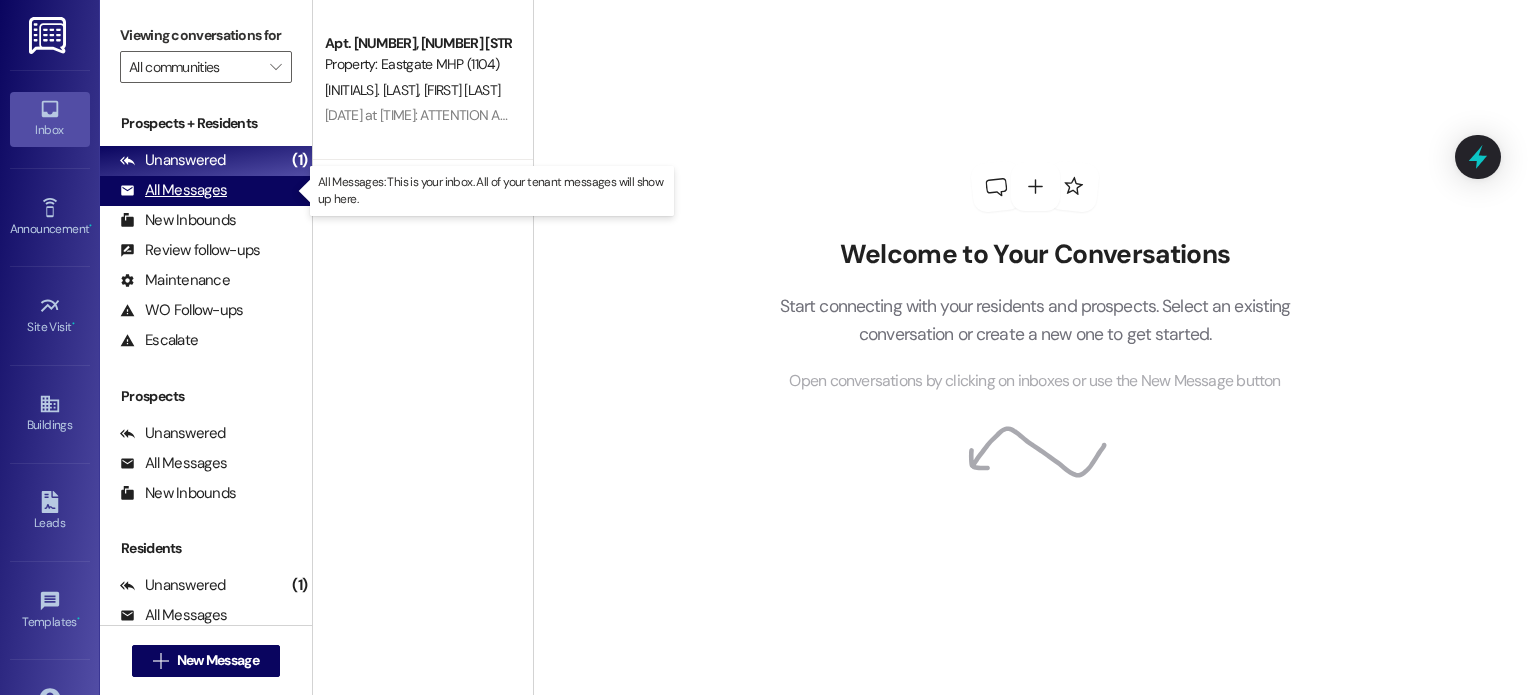 click on "All Messages" at bounding box center [173, 190] 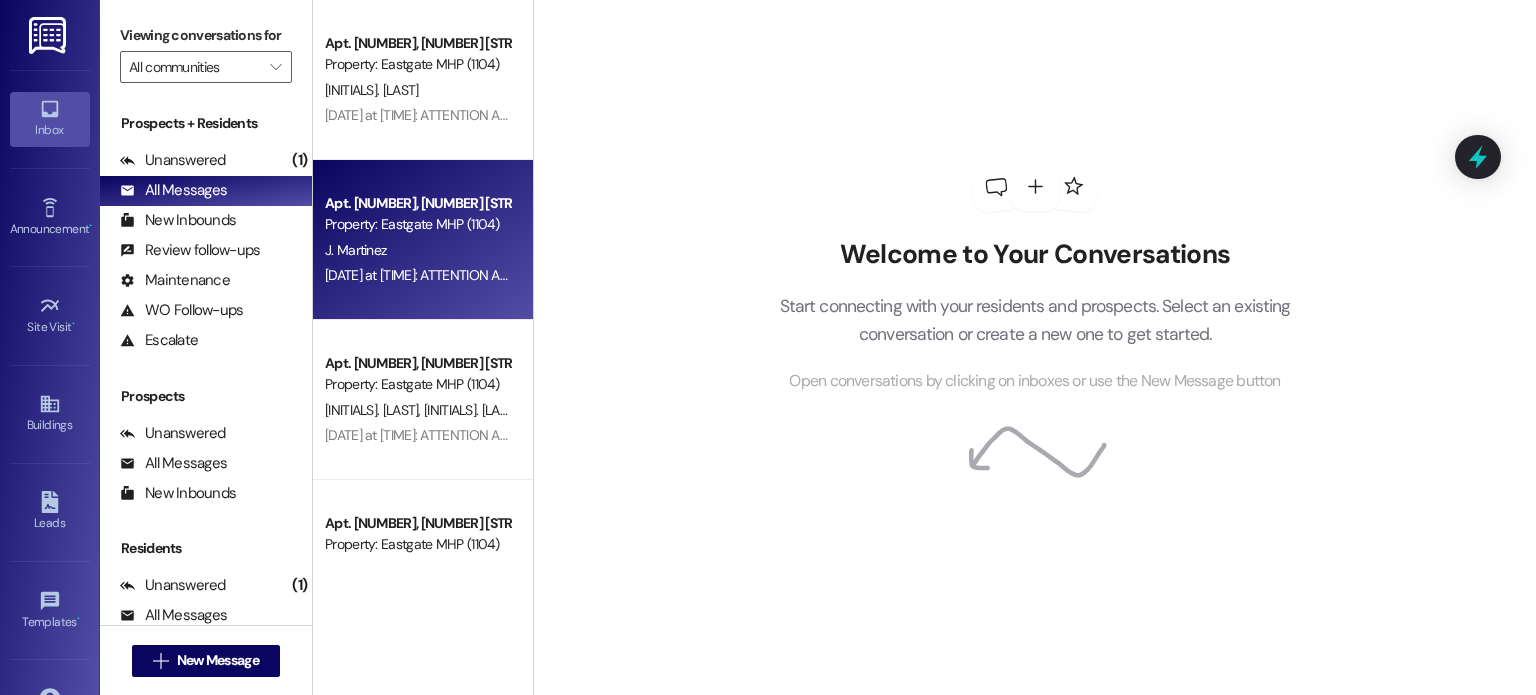 click on "Property: Eastgate MHP (1104)" at bounding box center (417, 224) 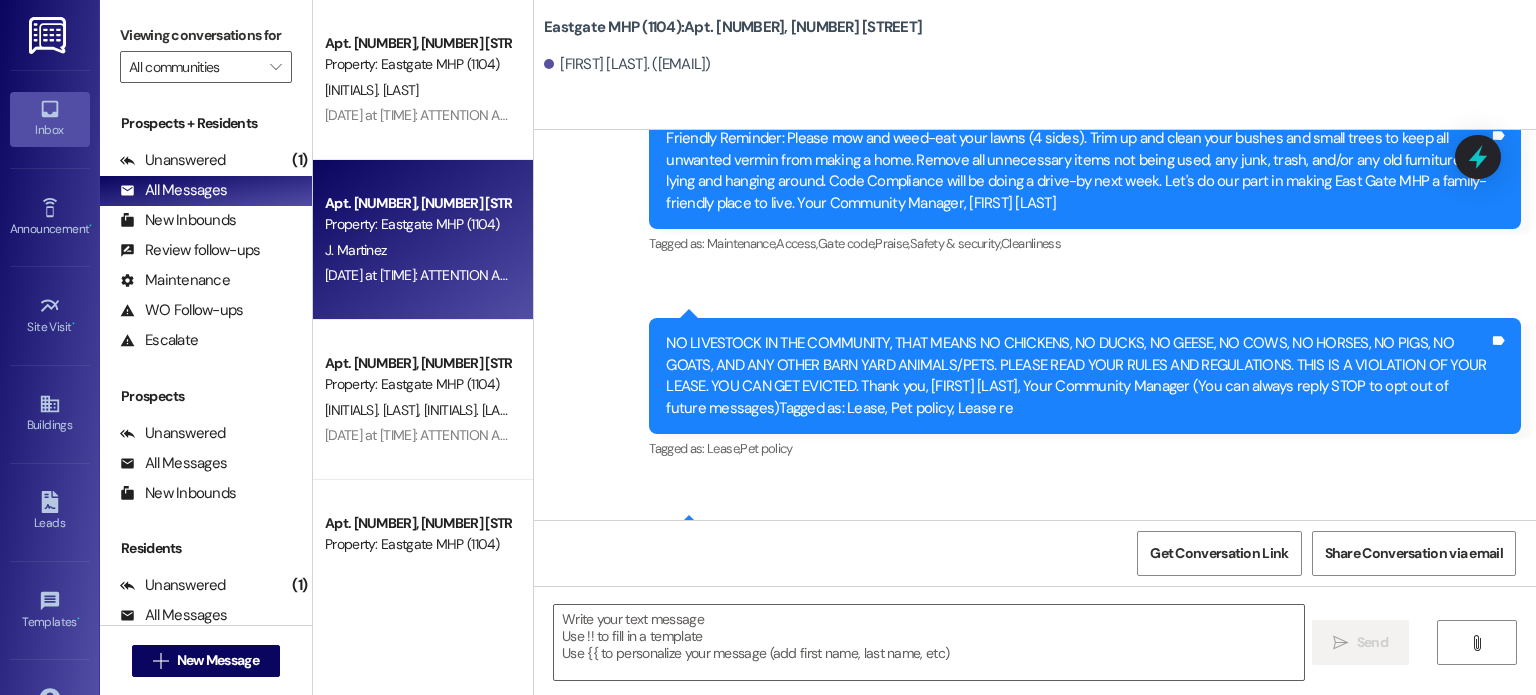 scroll, scrollTop: 5236, scrollLeft: 0, axis: vertical 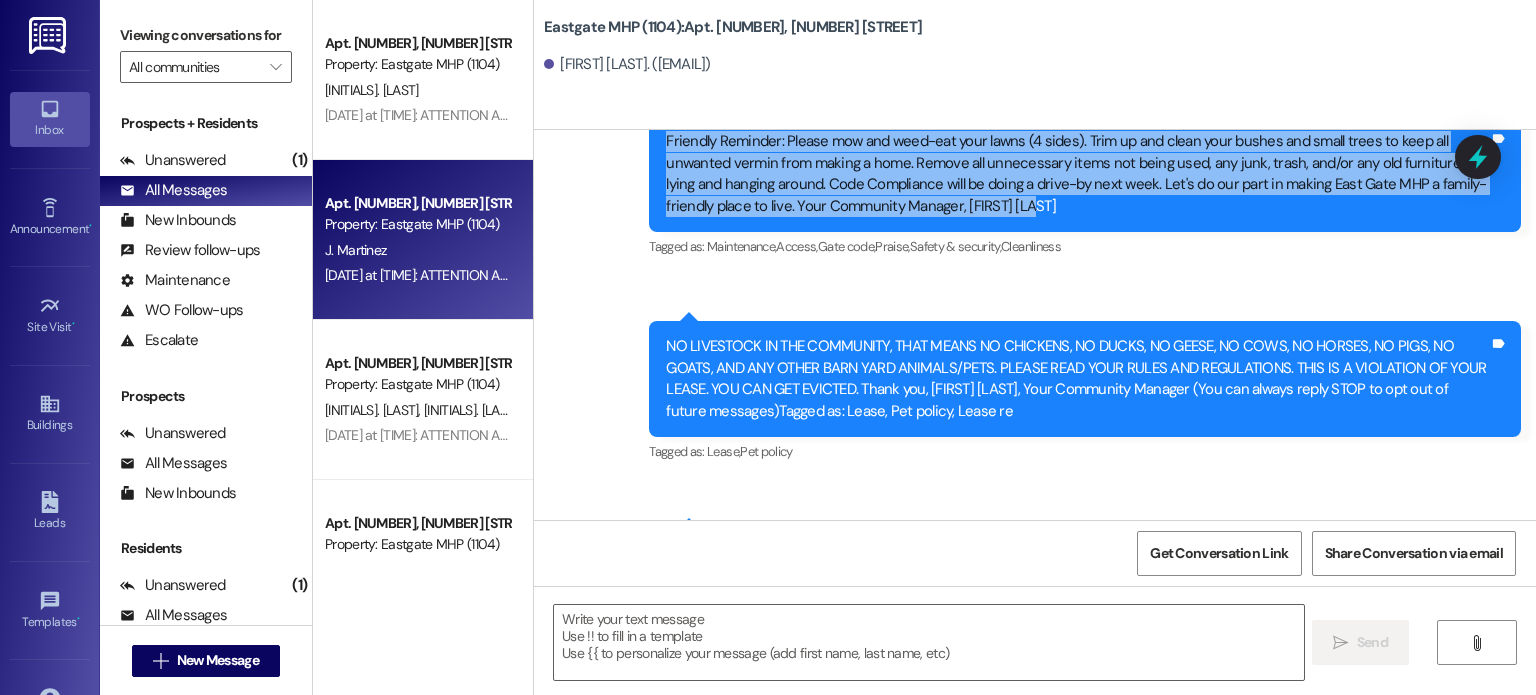 drag, startPoint x: 653, startPoint y: 174, endPoint x: 1055, endPoint y: 252, distance: 409.49725 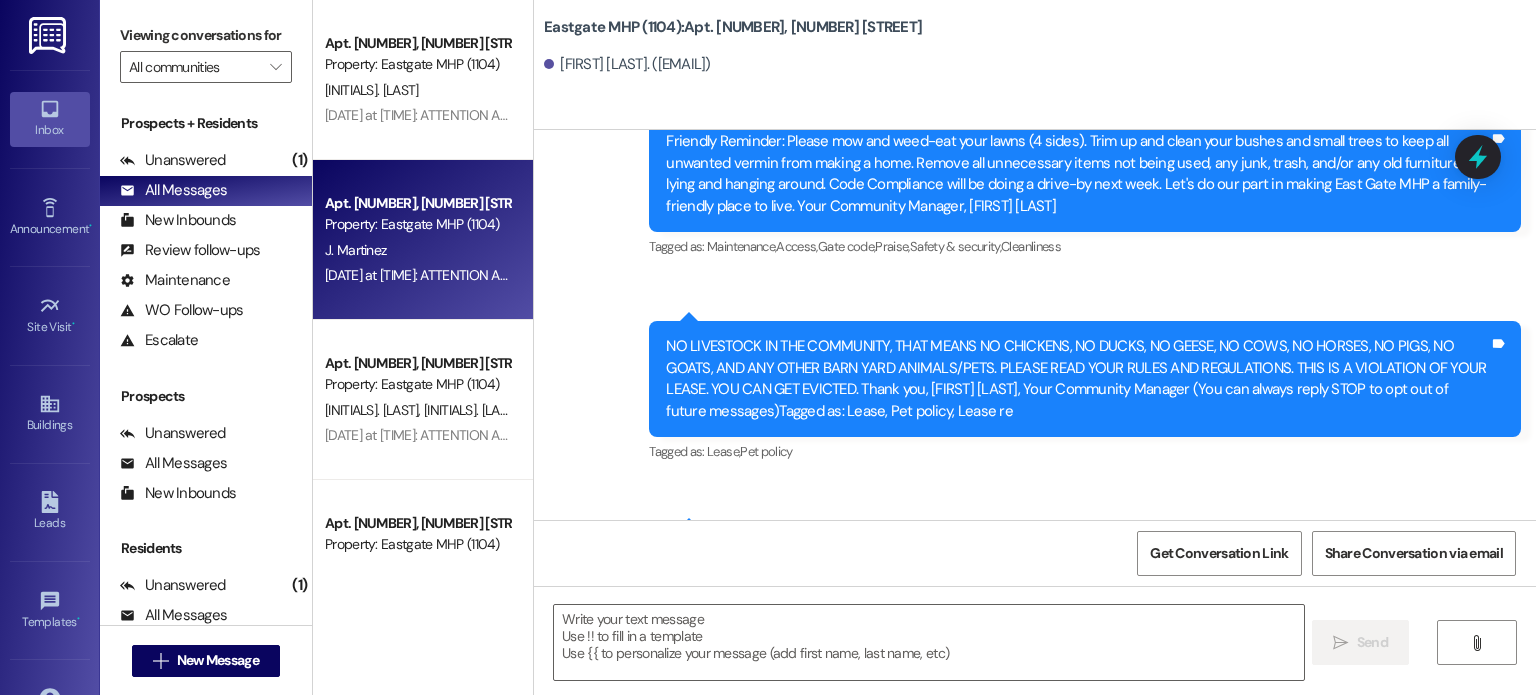 click on "Friendly Reminder: Please mow and weed-eat your lawns (4 sides). Trim up and clean your bushes and small trees to keep all unwanted vermin from making a home. Remove all unnecessary items not being used, any junk, trash, and/or any old furniture lying and hanging around. Code Compliance will be doing a drive-by next week. Let's do our part in making East Gate MHP a family-friendly place to live. Your Community Manager, [FIRST] [LAST]" at bounding box center (1077, 174) 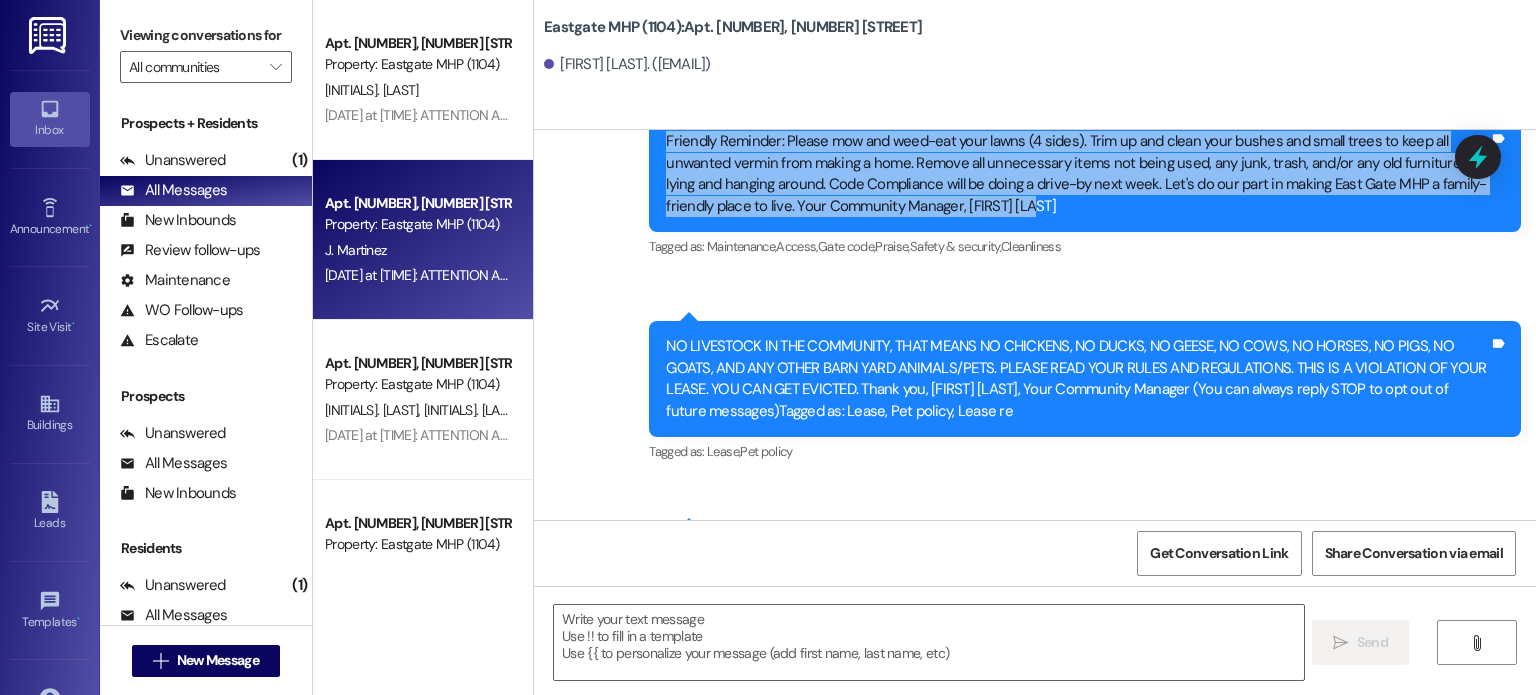 drag, startPoint x: 656, startPoint y: 182, endPoint x: 1087, endPoint y: 258, distance: 437.6494 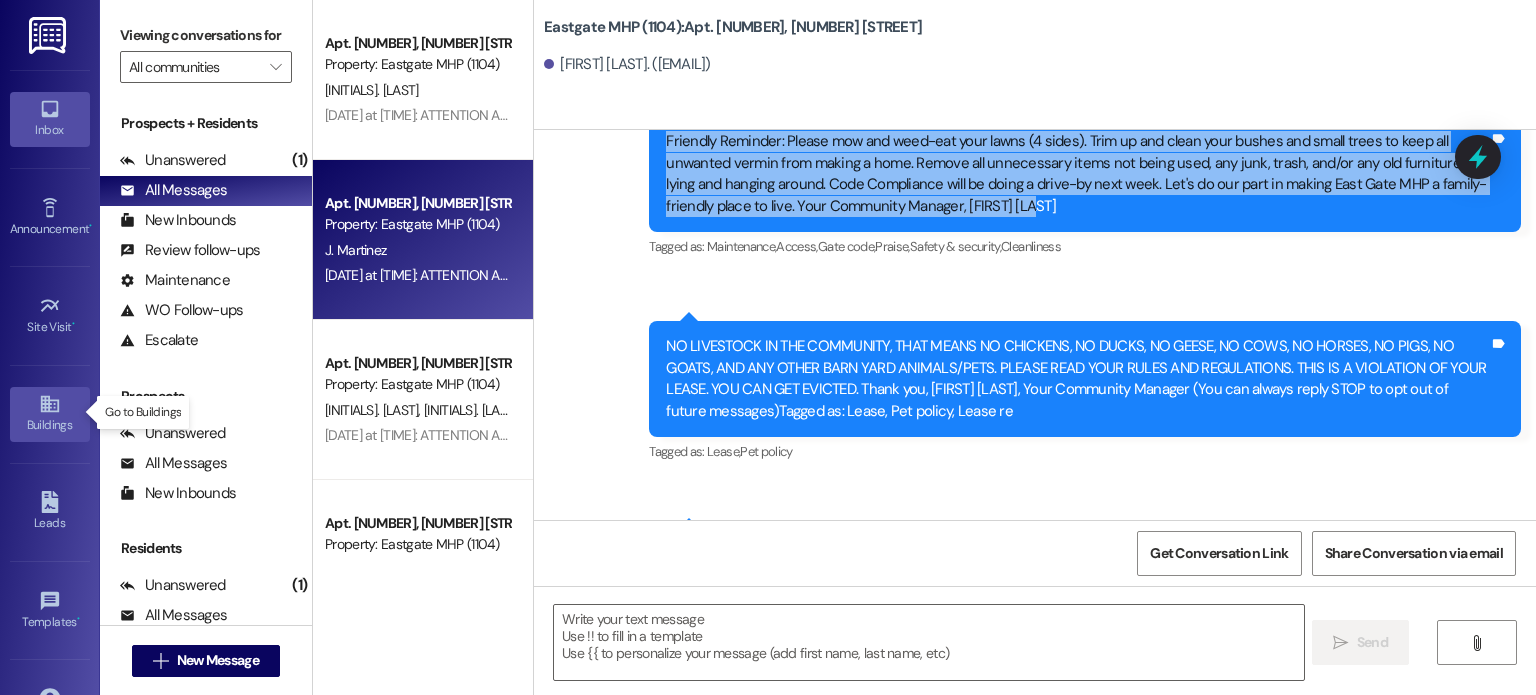 click on "Buildings" at bounding box center (50, 414) 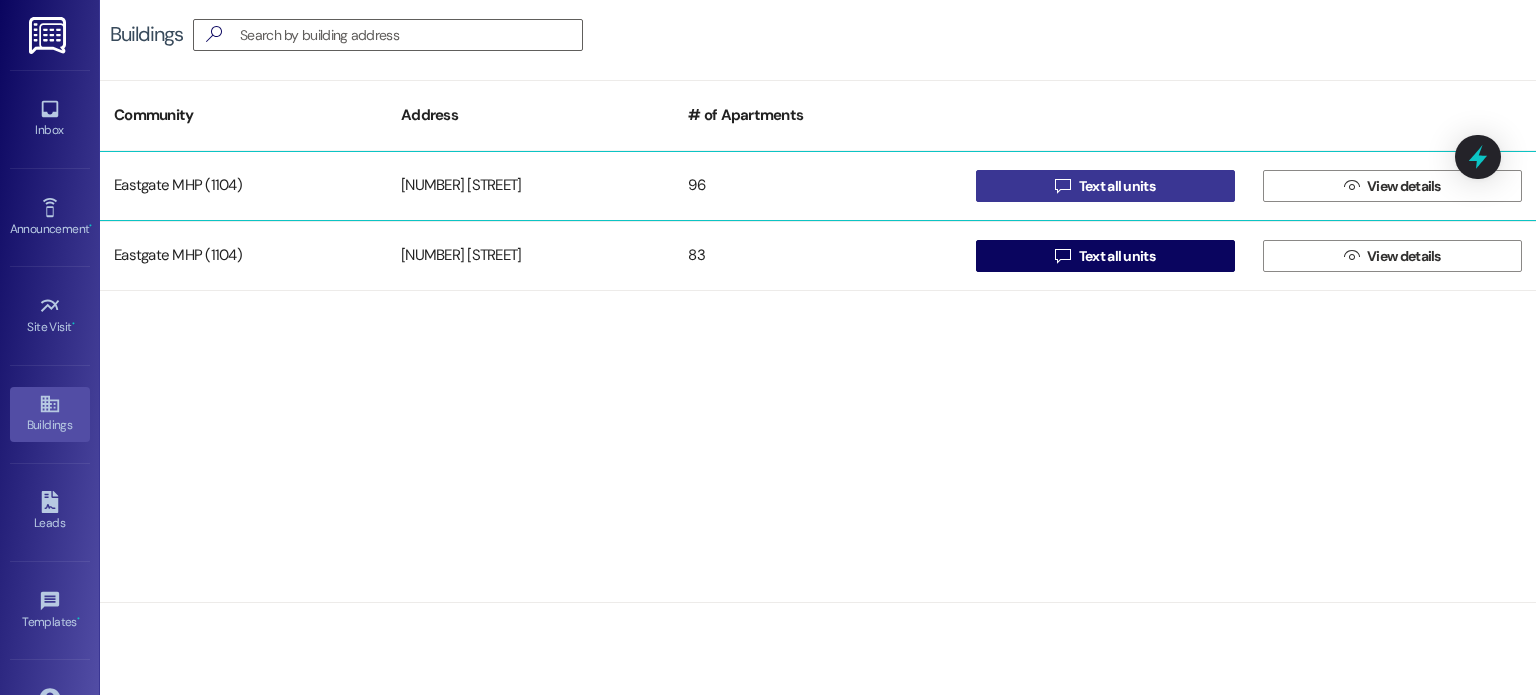 click on " Text all units" at bounding box center (1105, 186) 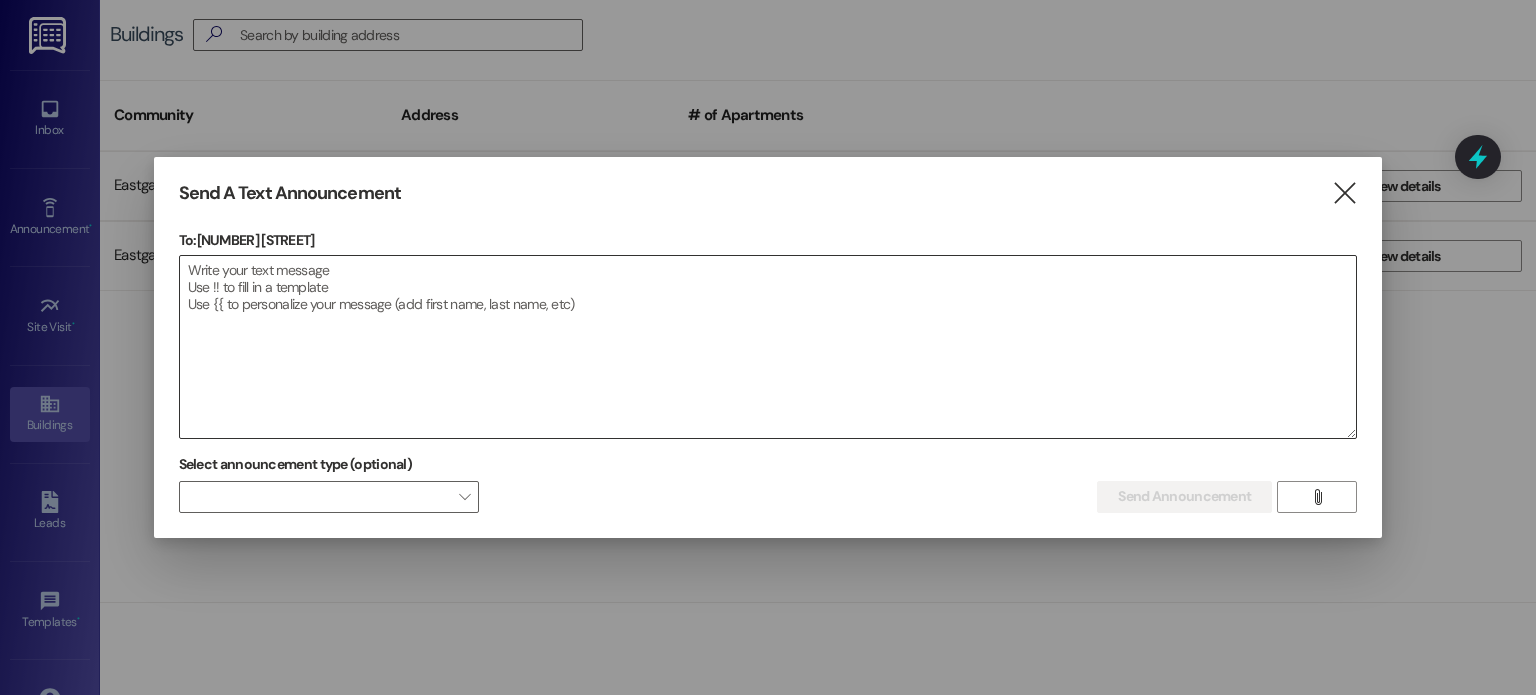 click at bounding box center [768, 347] 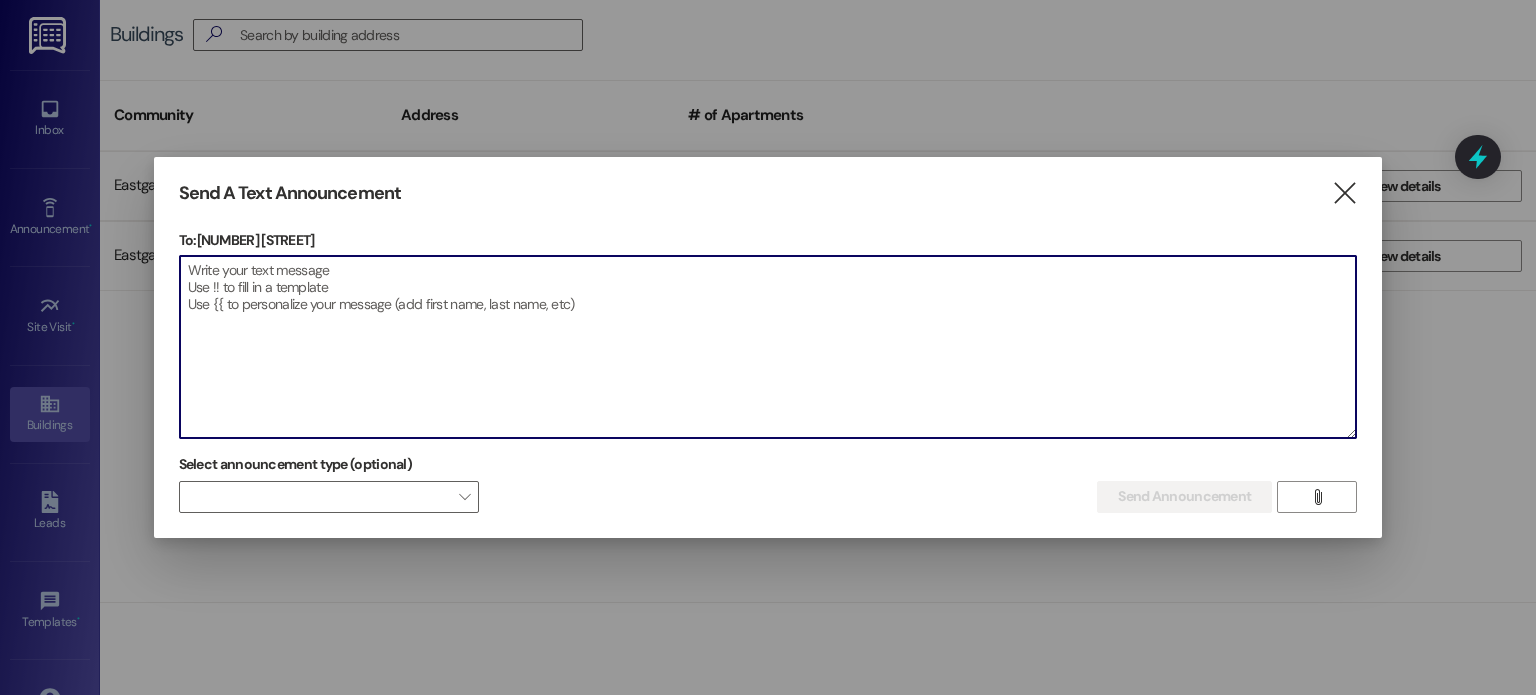 paste on "LORE IPSU DOL					16/28/4142
SIT Ametco
Adipisci el sedd ei @, Temp I., Utl E,@ dol Magnaa.
Eni ADM veniam quisno exercit;
Ullamcolabo;
Nisi Aliq EXE - 6663
Commo
Con Duis -  AU
Irure Inrep Vo Veli: Essec / Fugi(n)
Paria Excepte Sintoc (Cupidat—-): Nonpr / Sunt(c)  Qui 51, Off 60,  des Mol 72 (animi estl)	Per 39 Undeo ist
Natus Error Volupt Ac: Dolor / Laud(t) Rem #25
Aperia Eaq Ipsaqua Abil: 8                           .
Inv Veri (Quasi arc Beataevita) 751% dictaexpl
Nemoe/Ipsa Quiav As Auto: Fug 77
Conse/Magn Dolores Eosrat:  (7)  Seq 13, Nes 71, Neq 53
Porro/Quis Dolor Adipis Nu:
Eiusm/Temp:
Inciduntmag
Quaera Etiamminus Solutan: Eligen 34%
Optioc Nihilimp:  Quopl 37
Facerep as Rep Temporibus: Autem ()  Quib(o)
Debit Rerumnecess: Saepe / Even(v) R/R
Itaqueear Hictenet Sapient
Delectusr Voluptatib -
Maio:
Alias Perfe Doloribus as Repellatm Nostrum Exercita 9u5
Corpori Suscip:
Labo Aliq Comm’c Quidmaximem Moles
Har #25 quidemr fac expeditadist ..." 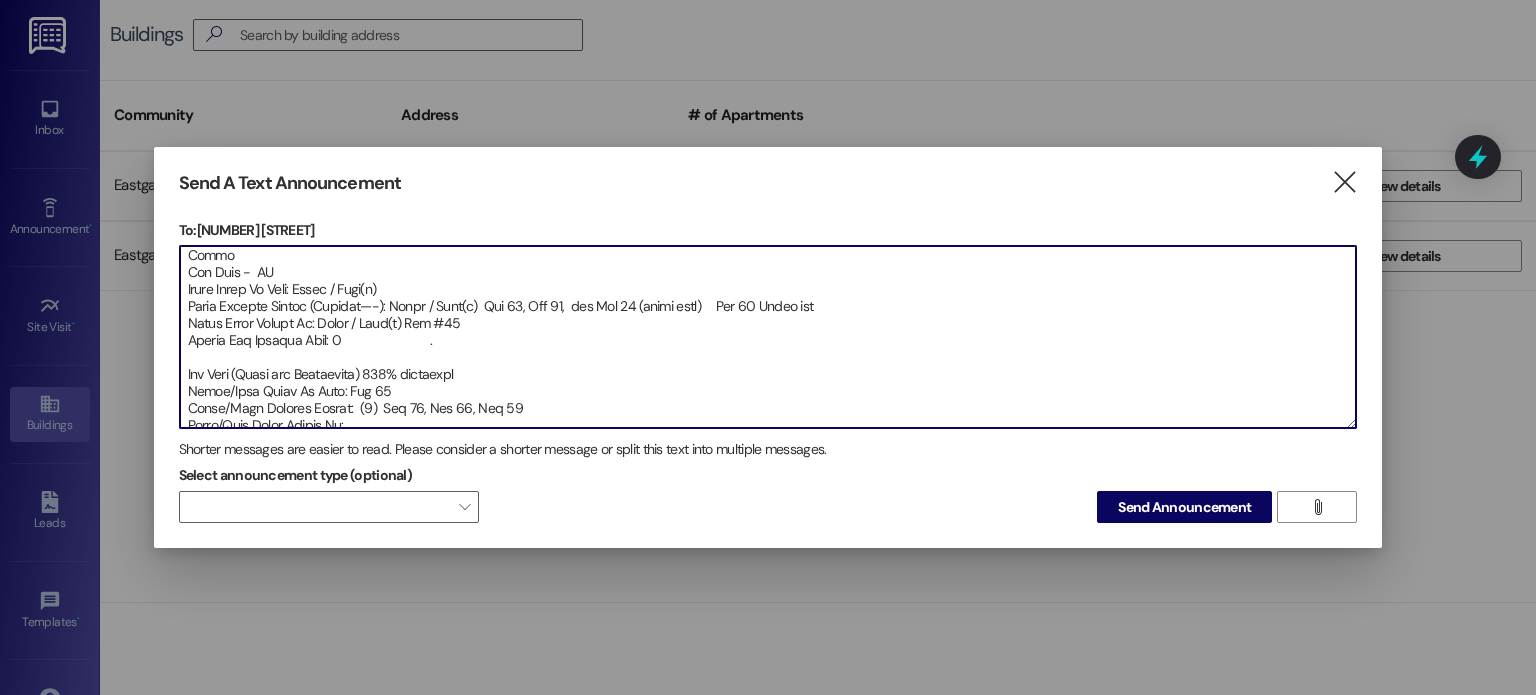 scroll, scrollTop: 0, scrollLeft: 0, axis: both 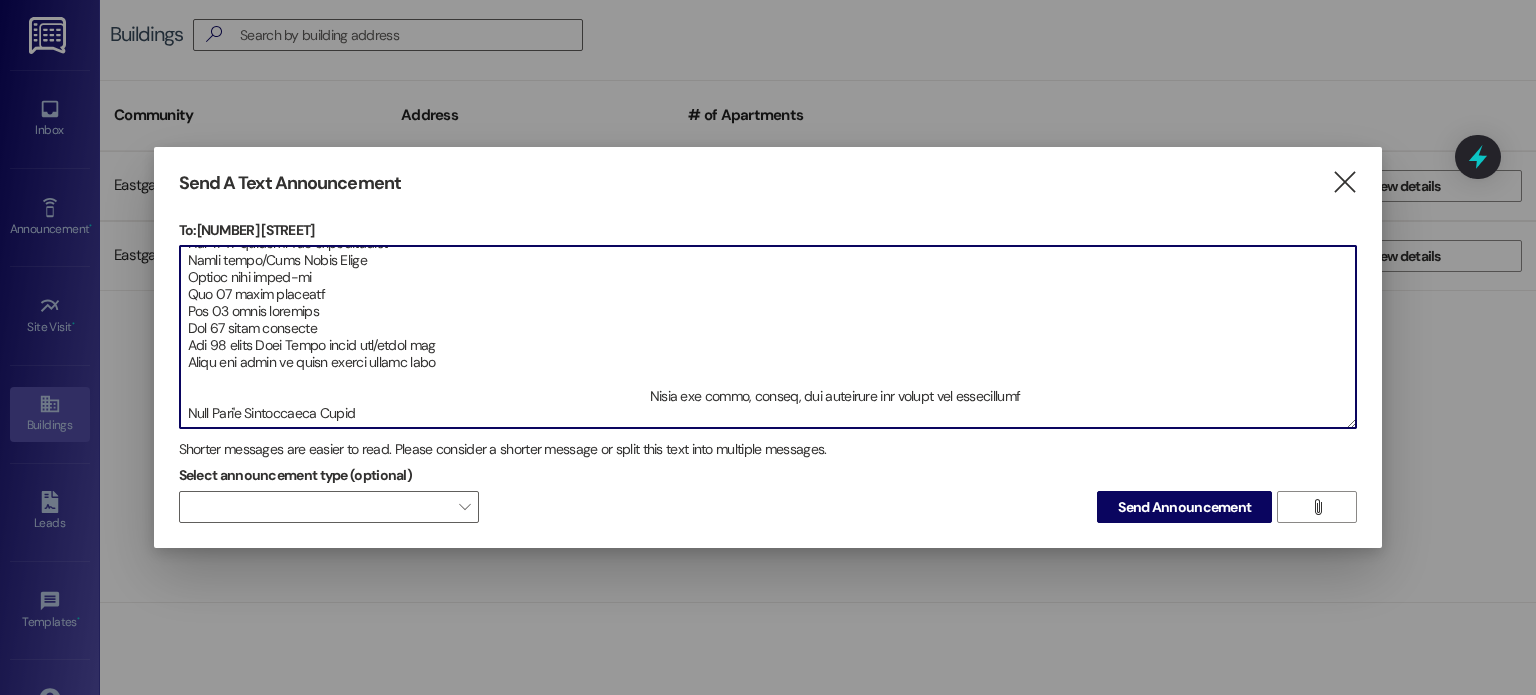 drag, startPoint x: 184, startPoint y: 259, endPoint x: 415, endPoint y: 419, distance: 281 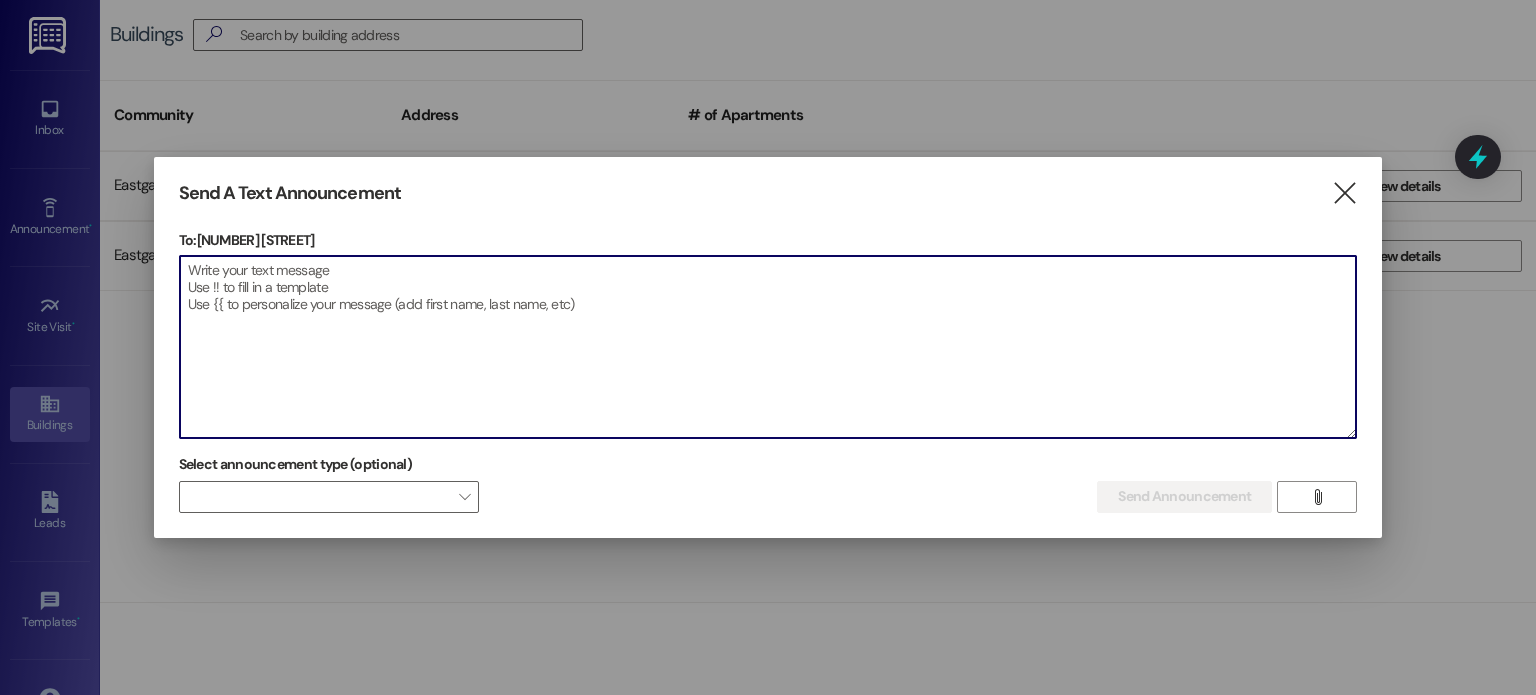scroll, scrollTop: 0, scrollLeft: 0, axis: both 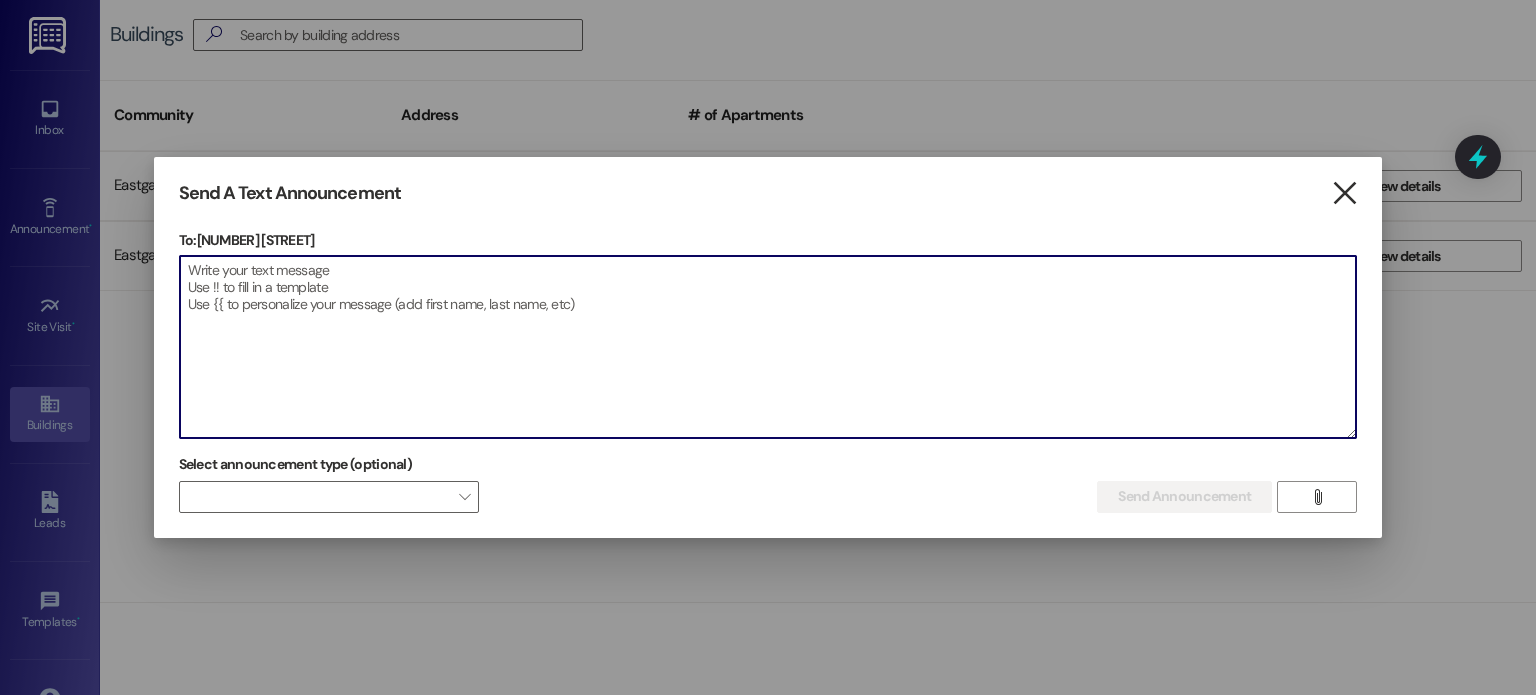 click on "" at bounding box center (1344, 193) 